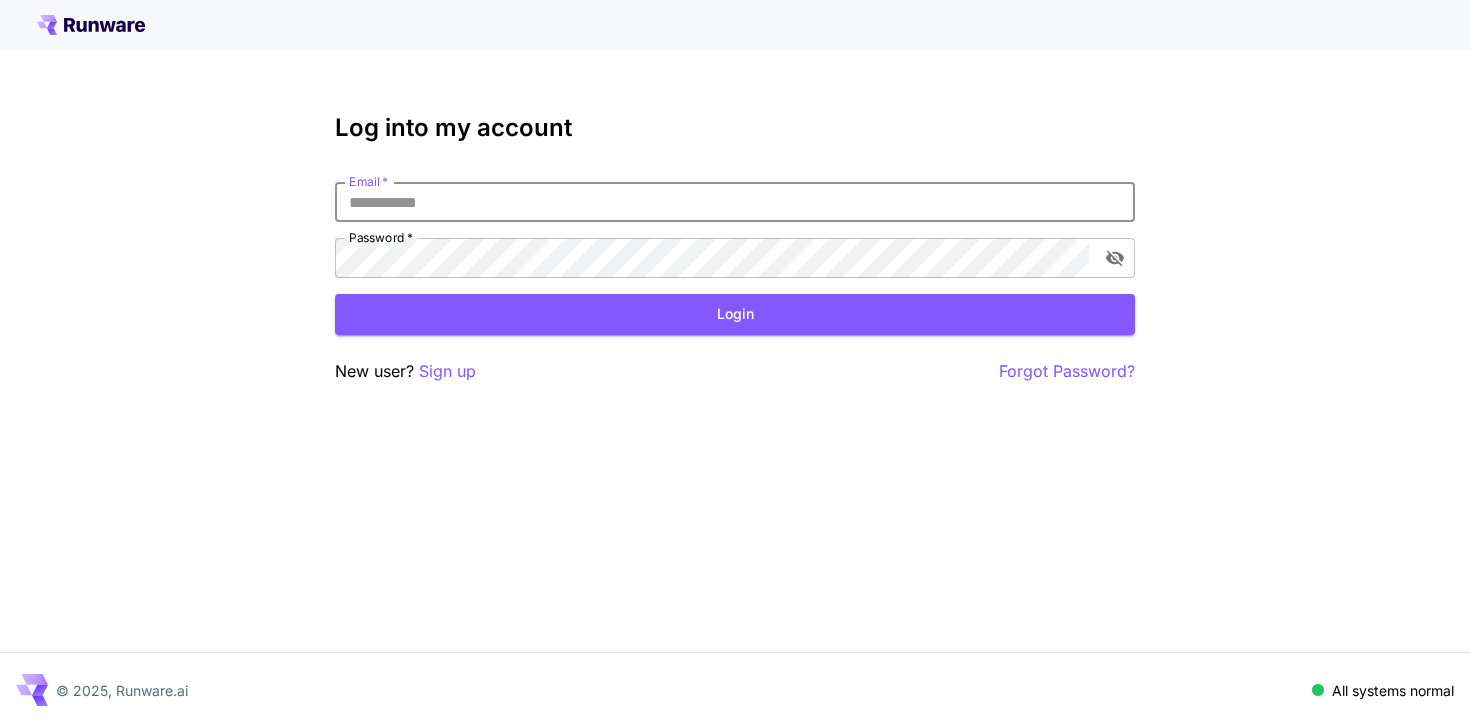 scroll, scrollTop: 0, scrollLeft: 0, axis: both 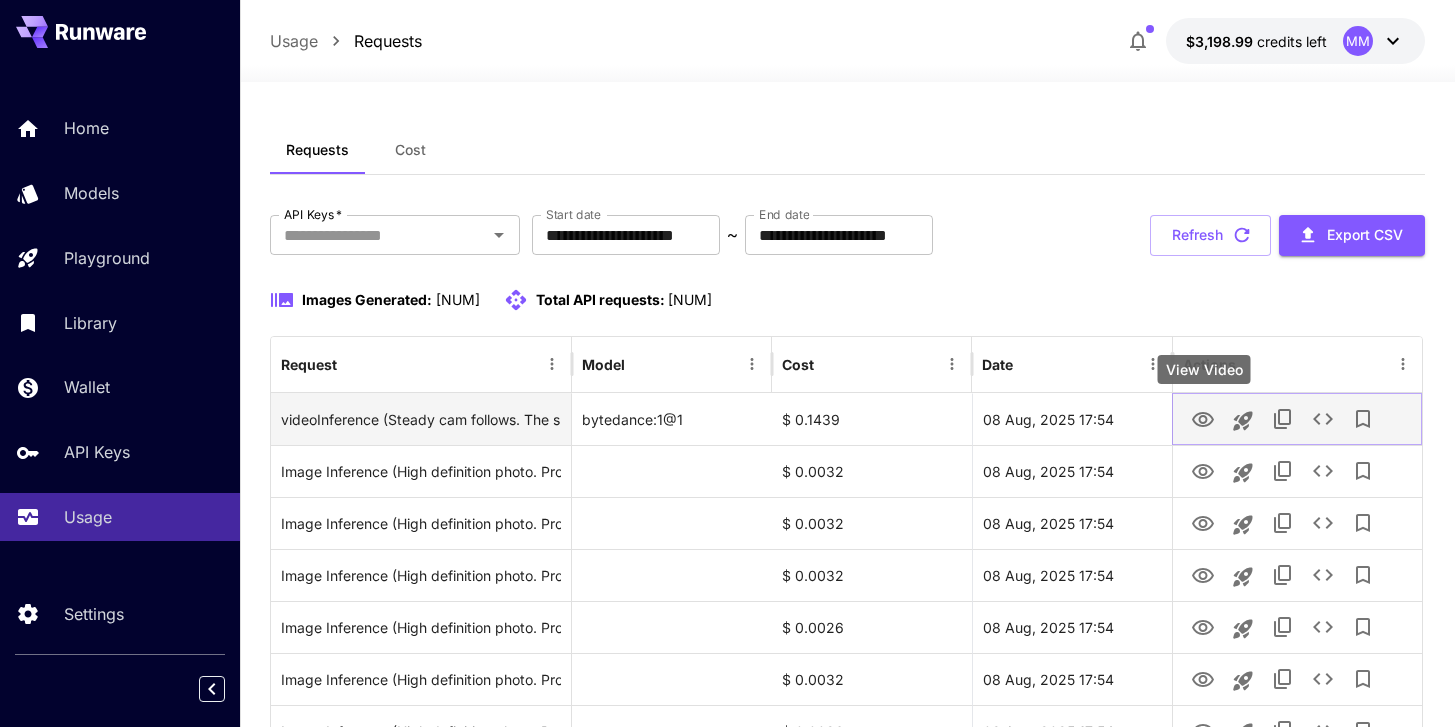 click 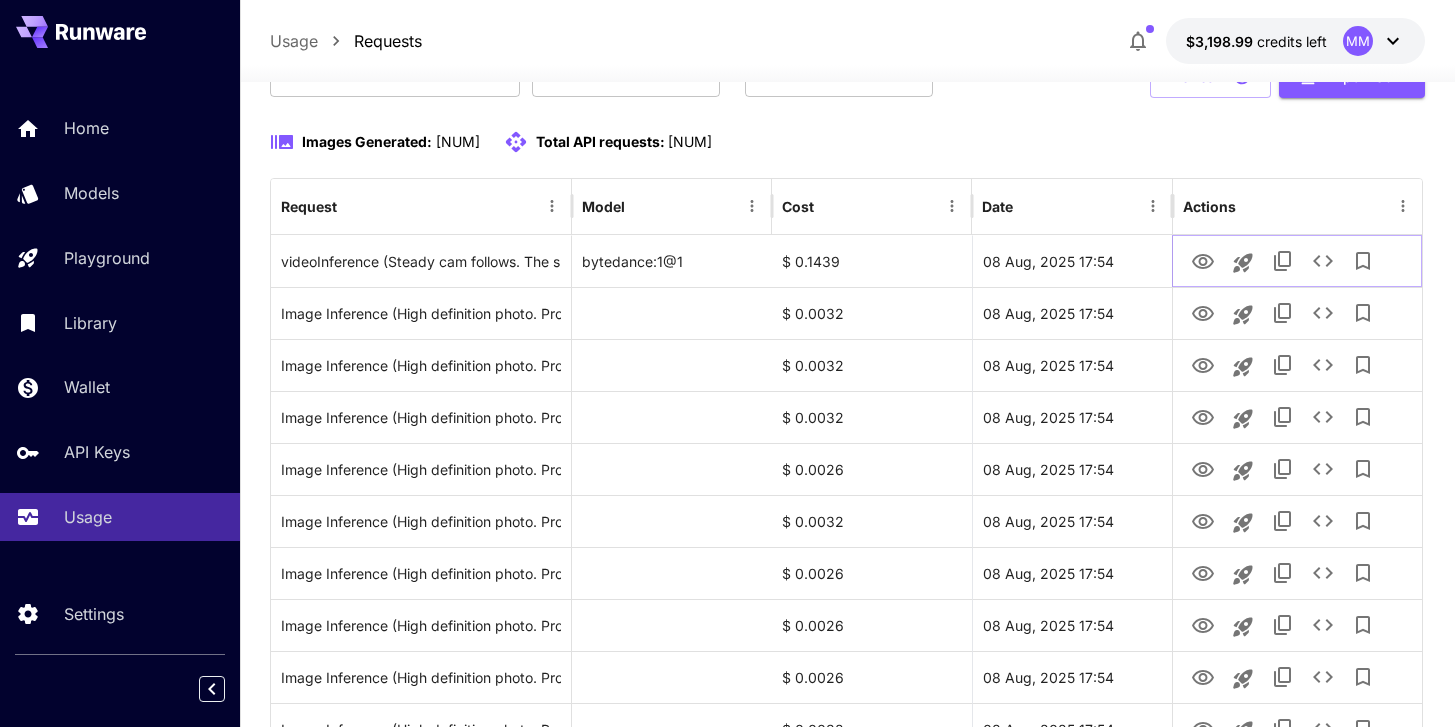 scroll, scrollTop: 0, scrollLeft: 0, axis: both 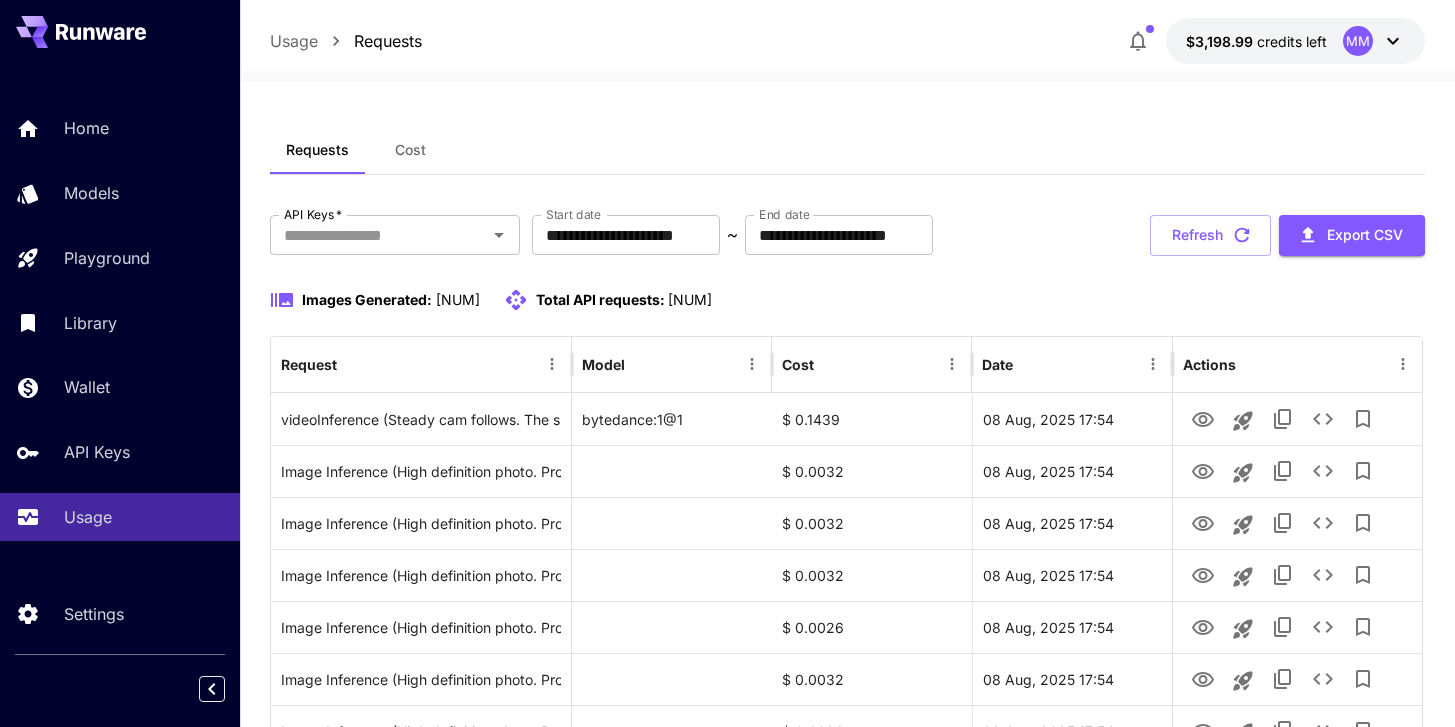 click on "Refresh" at bounding box center (1210, 235) 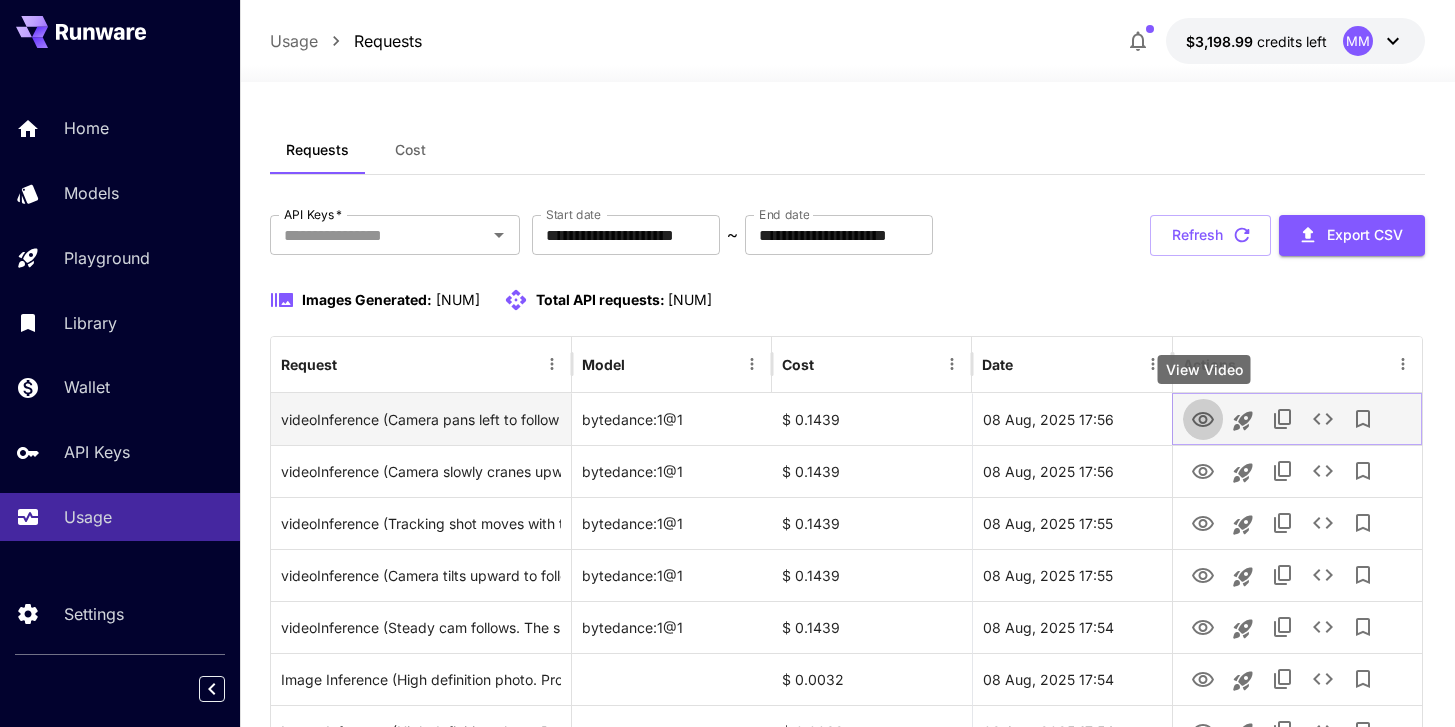 click 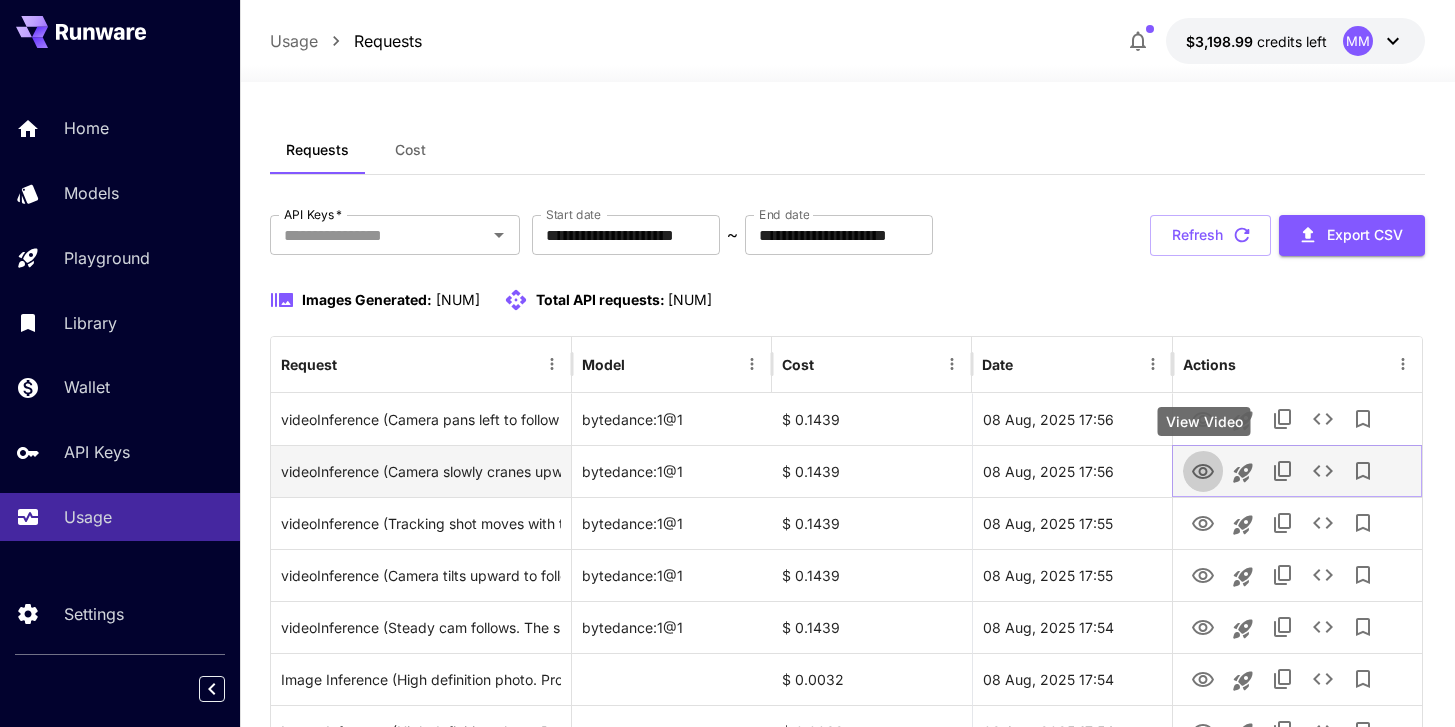 click 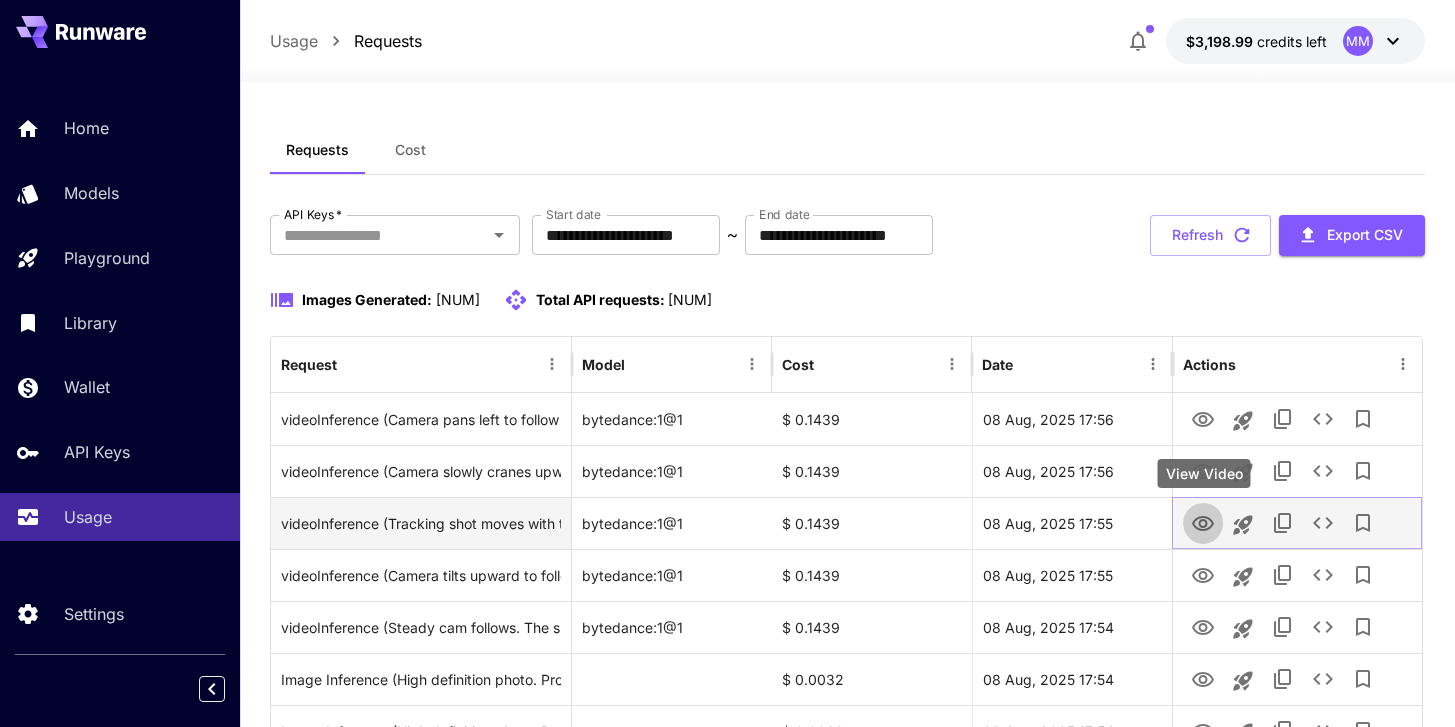 click 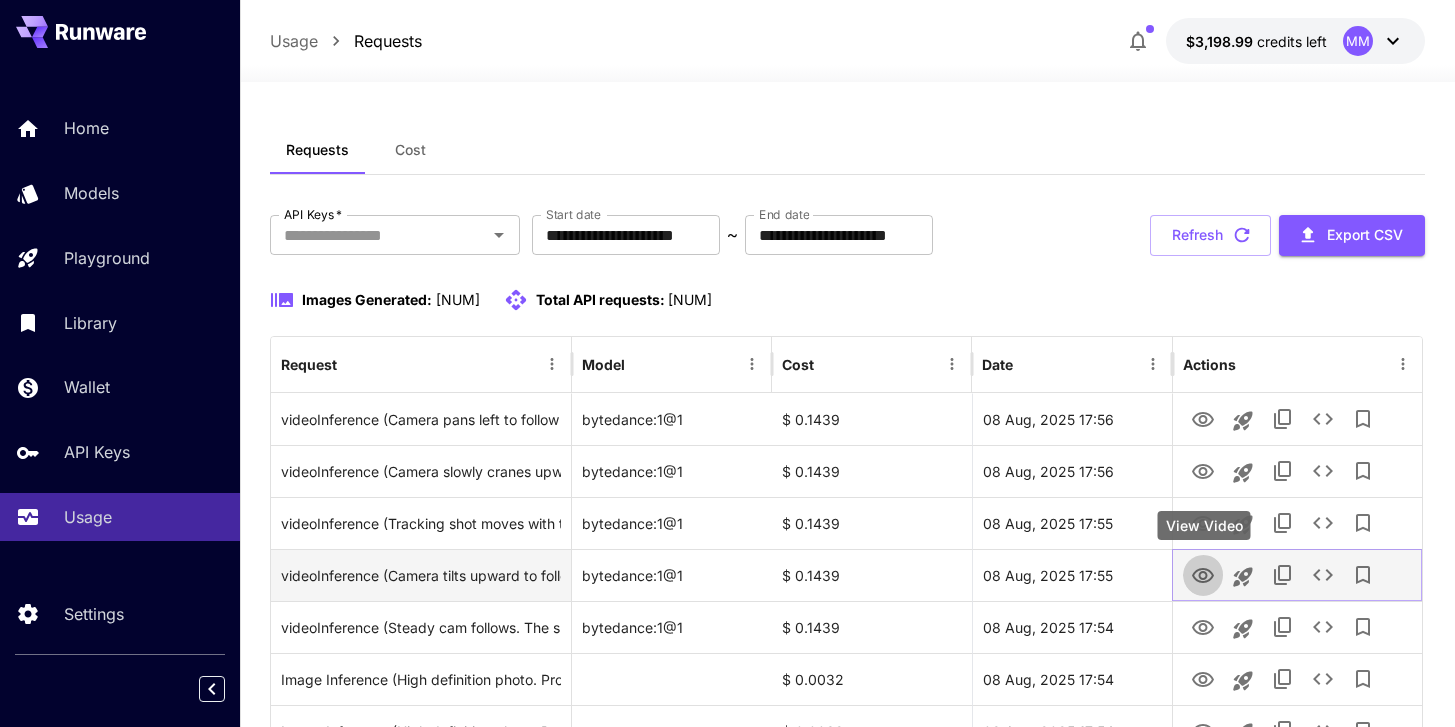 click at bounding box center [1203, 574] 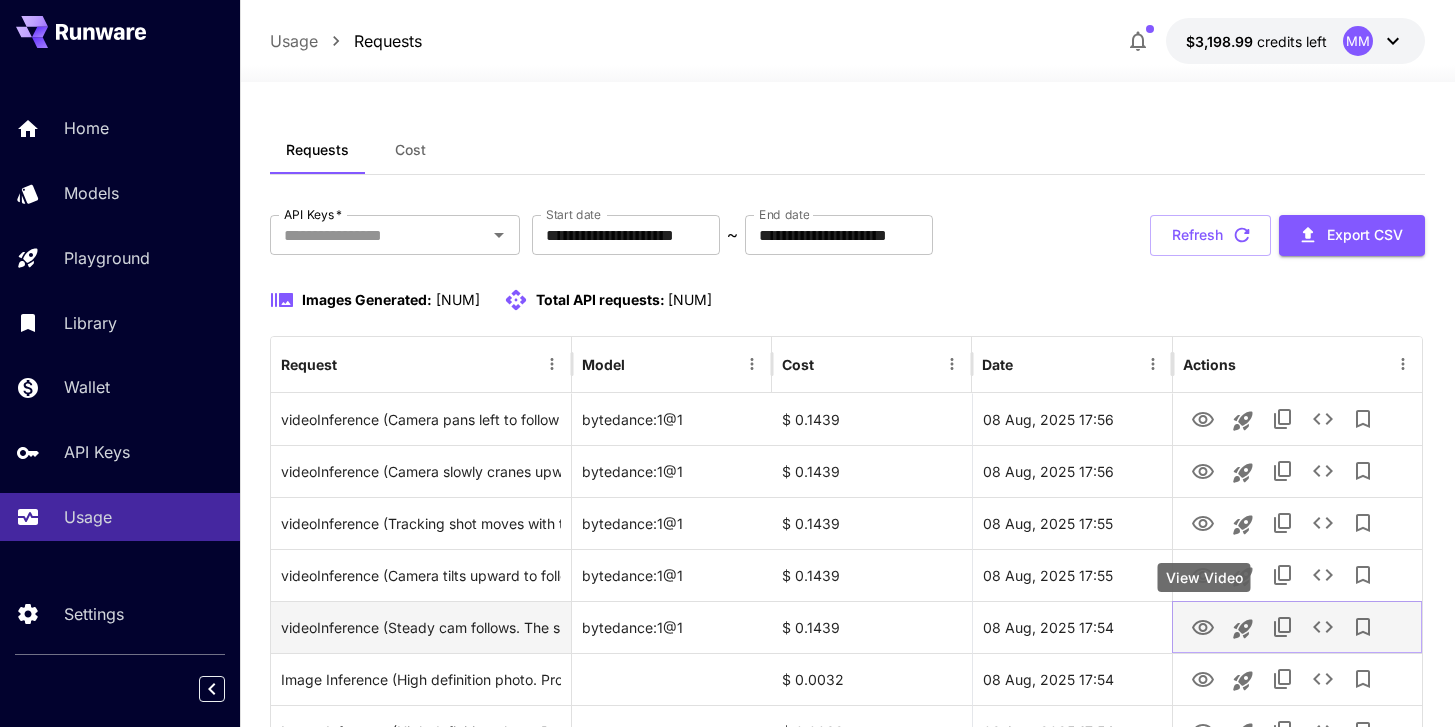 click 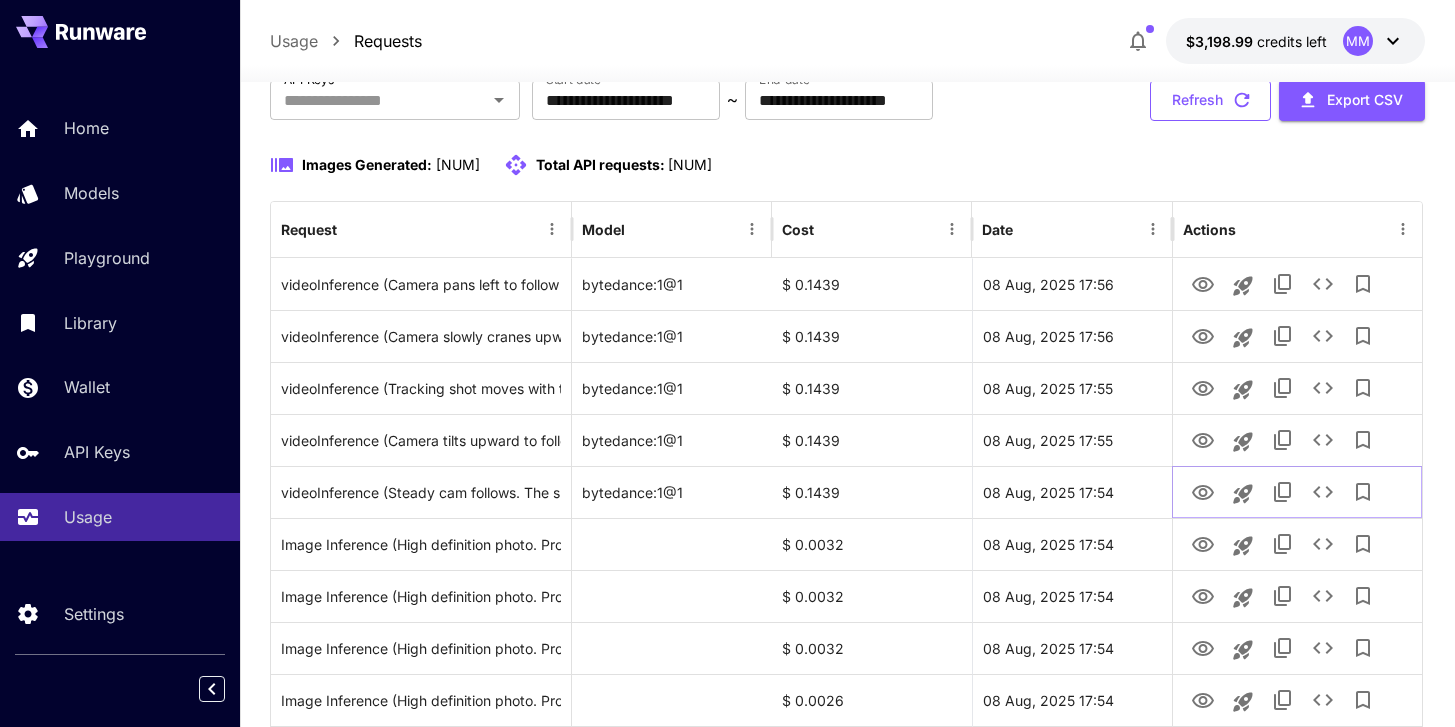 scroll, scrollTop: 71, scrollLeft: 0, axis: vertical 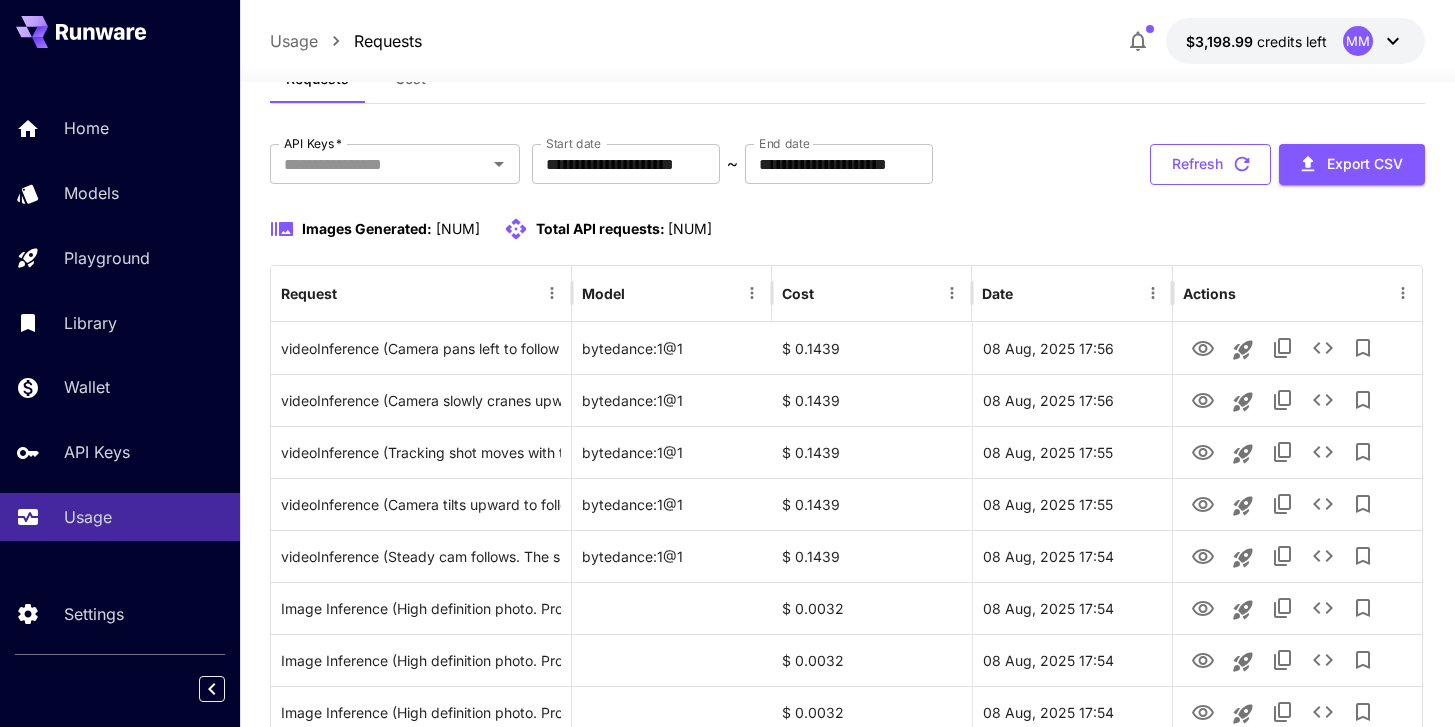 click 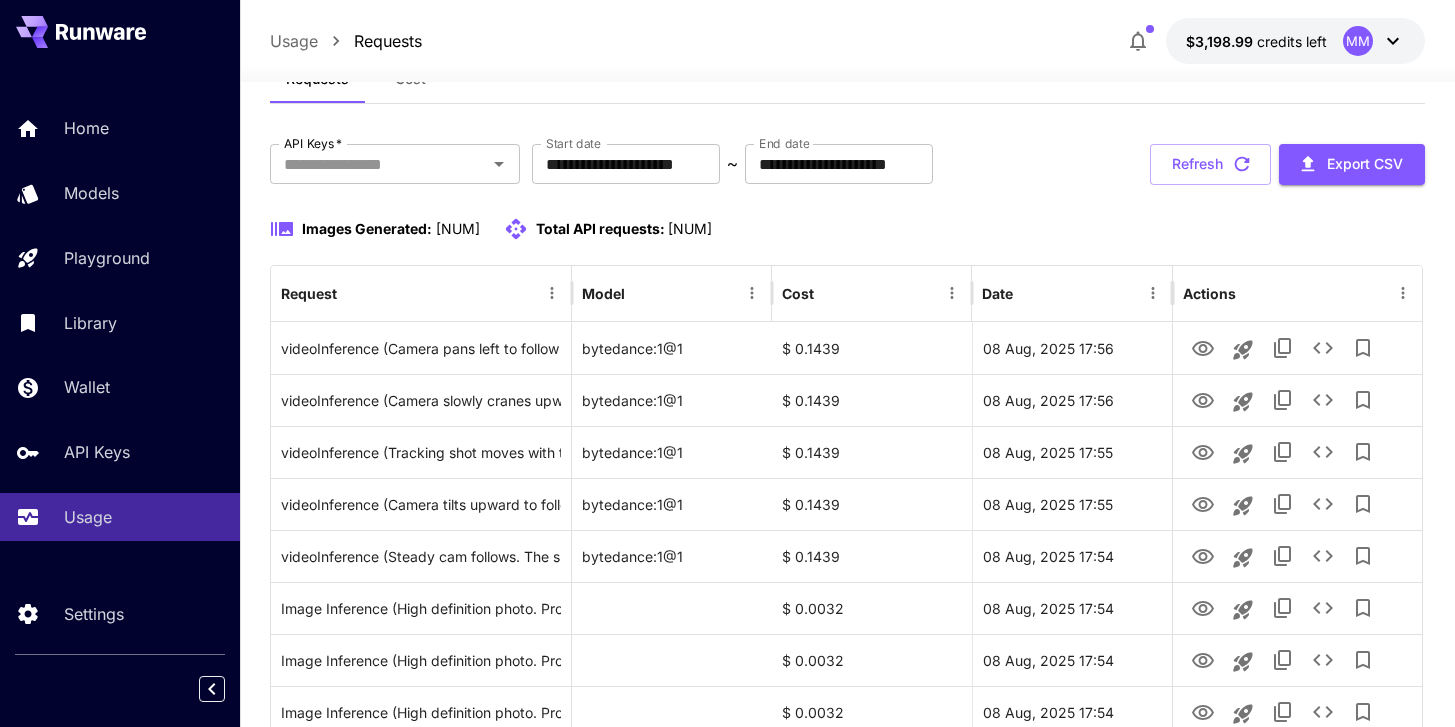 click on "Refresh" at bounding box center (1210, 164) 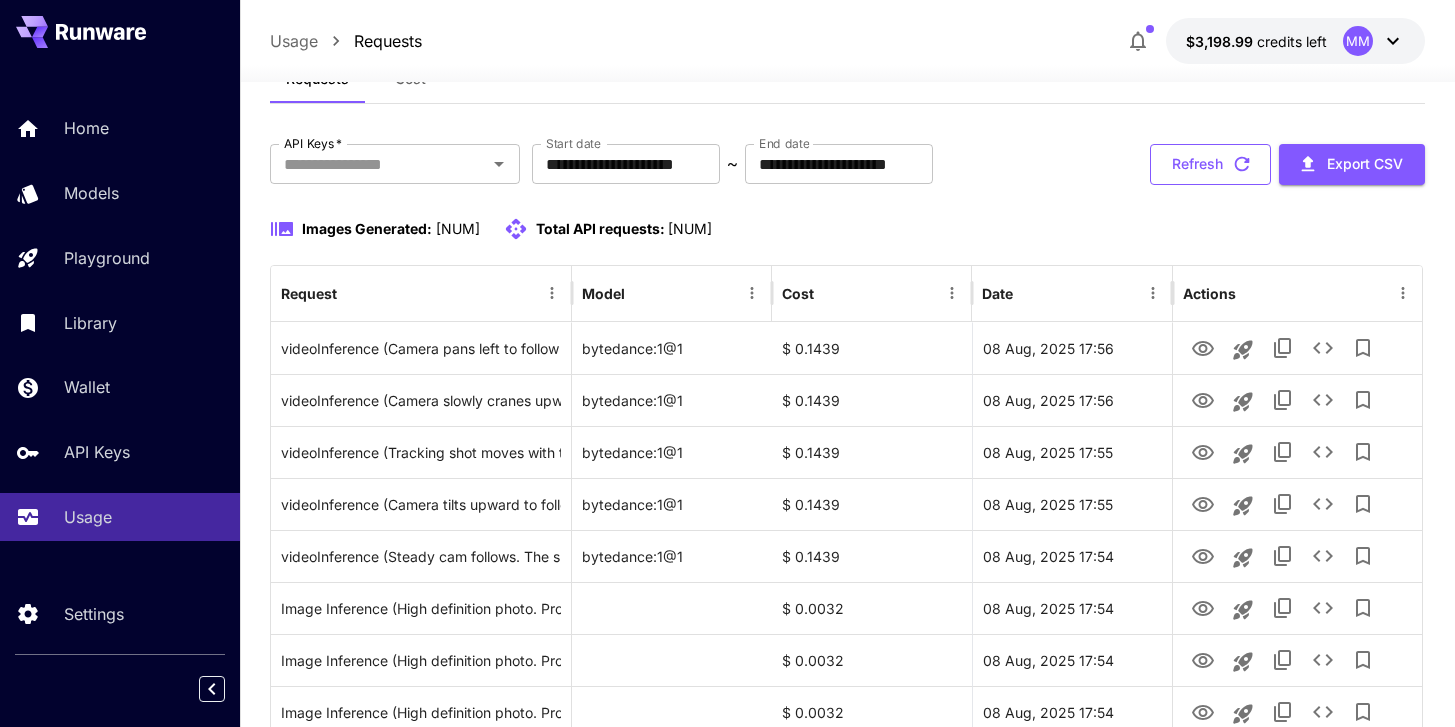 click on "Refresh" at bounding box center [1210, 164] 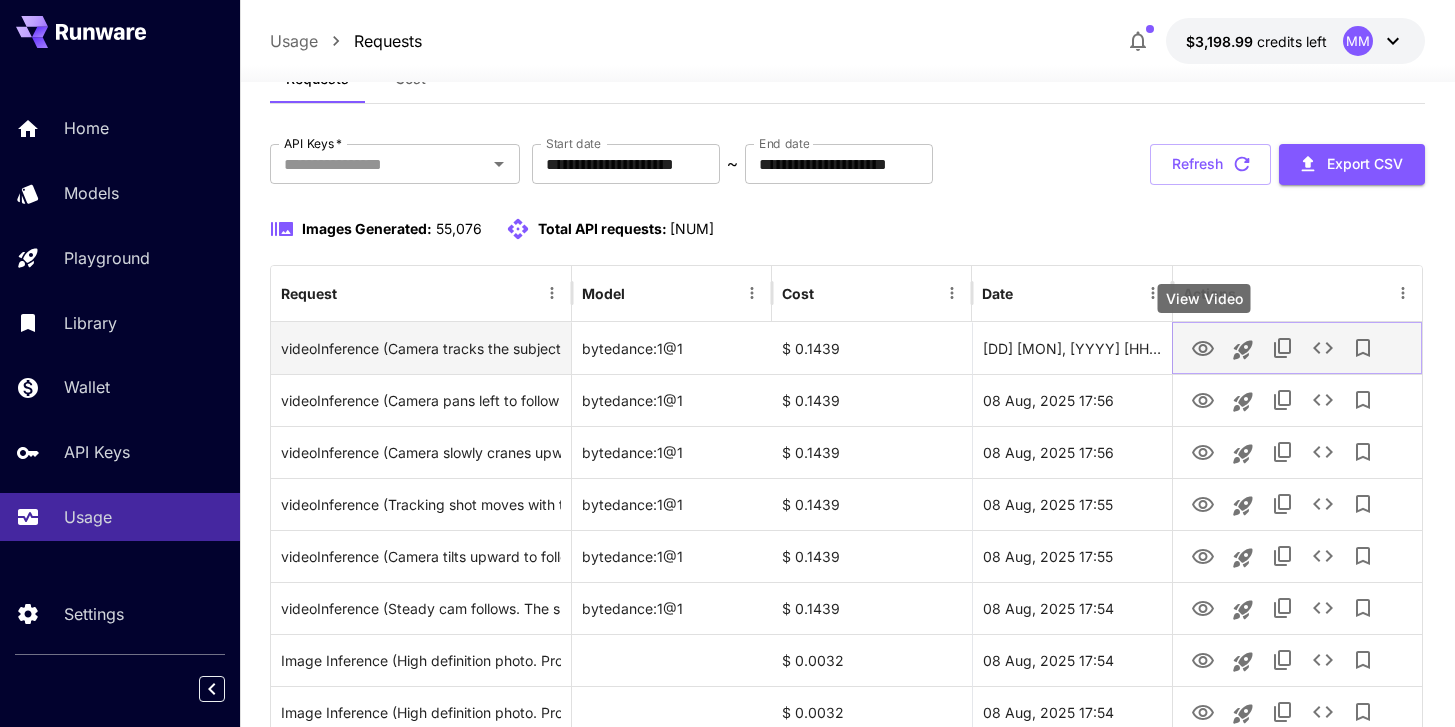 click 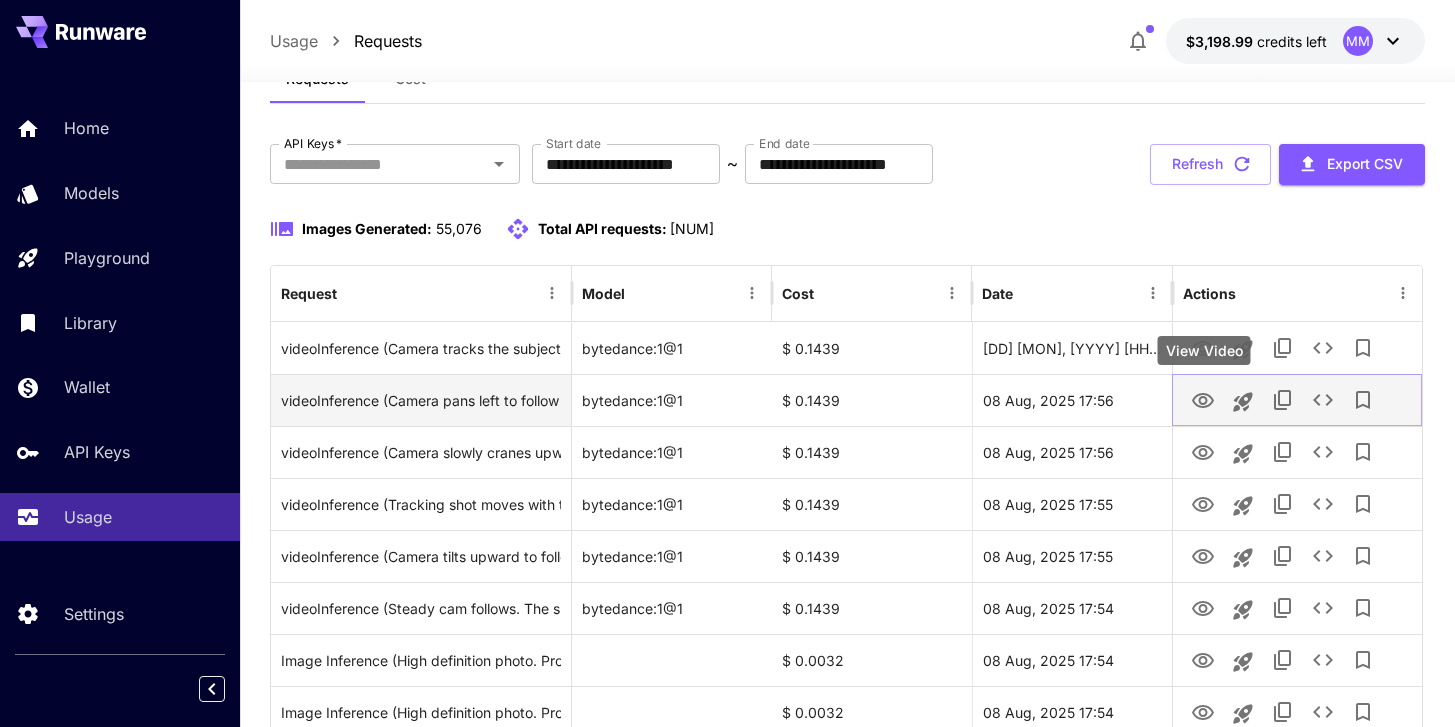 click 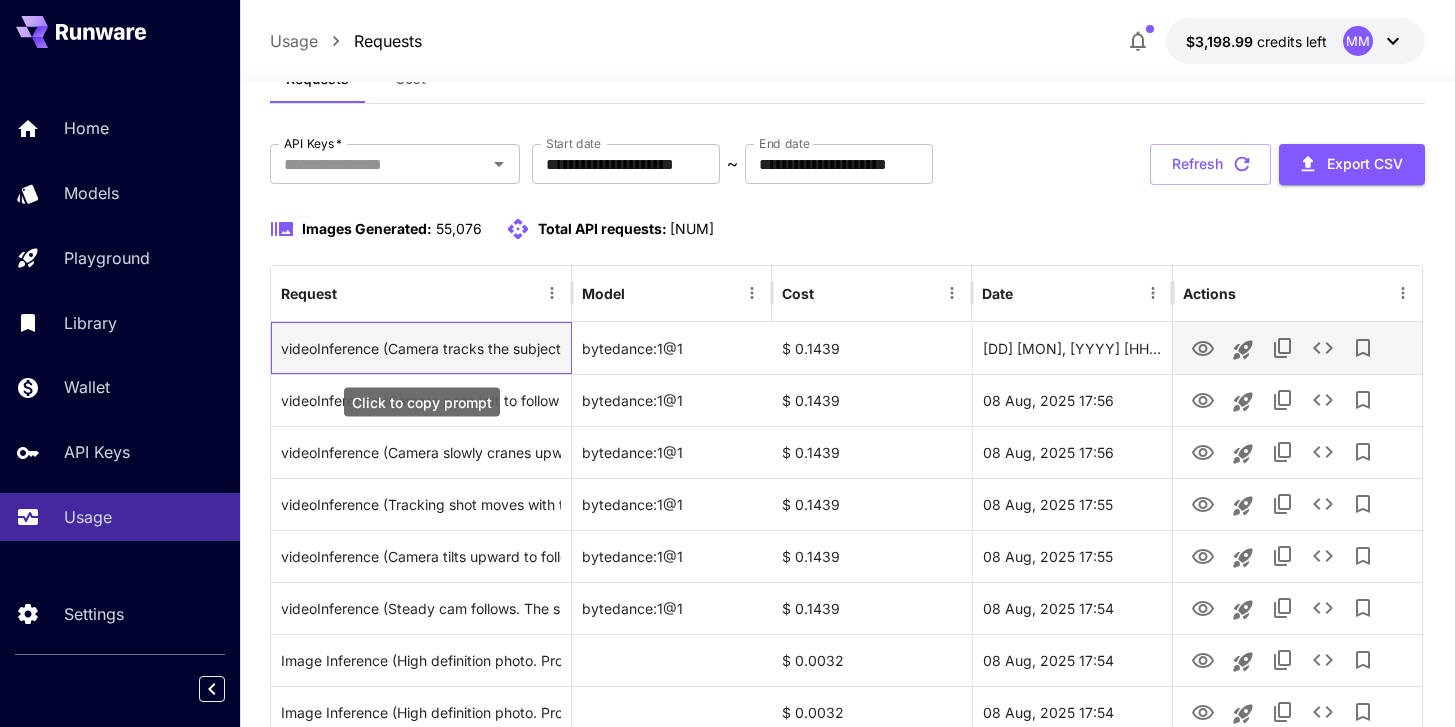 click on "videoInference (Camera tracks the subjects from the side. The subjects continue moving along the edge. The confetti trail grows longer as more confetti falls and swirls in the wind. cinematic live-action)" at bounding box center [421, 348] 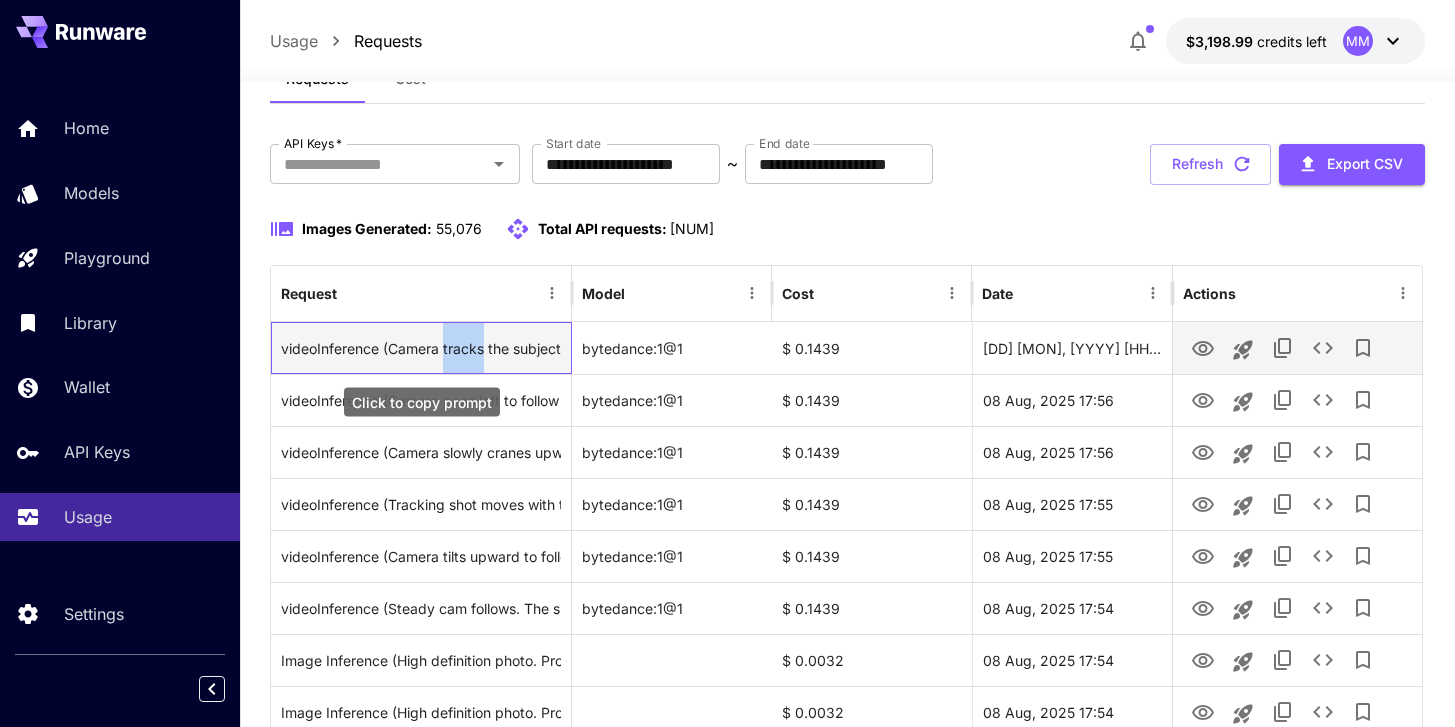 click on "videoInference (Camera tracks the subjects from the side. The subjects continue moving along the edge. The confetti trail grows longer as more confetti falls and swirls in the wind. cinematic live-action)" at bounding box center [421, 348] 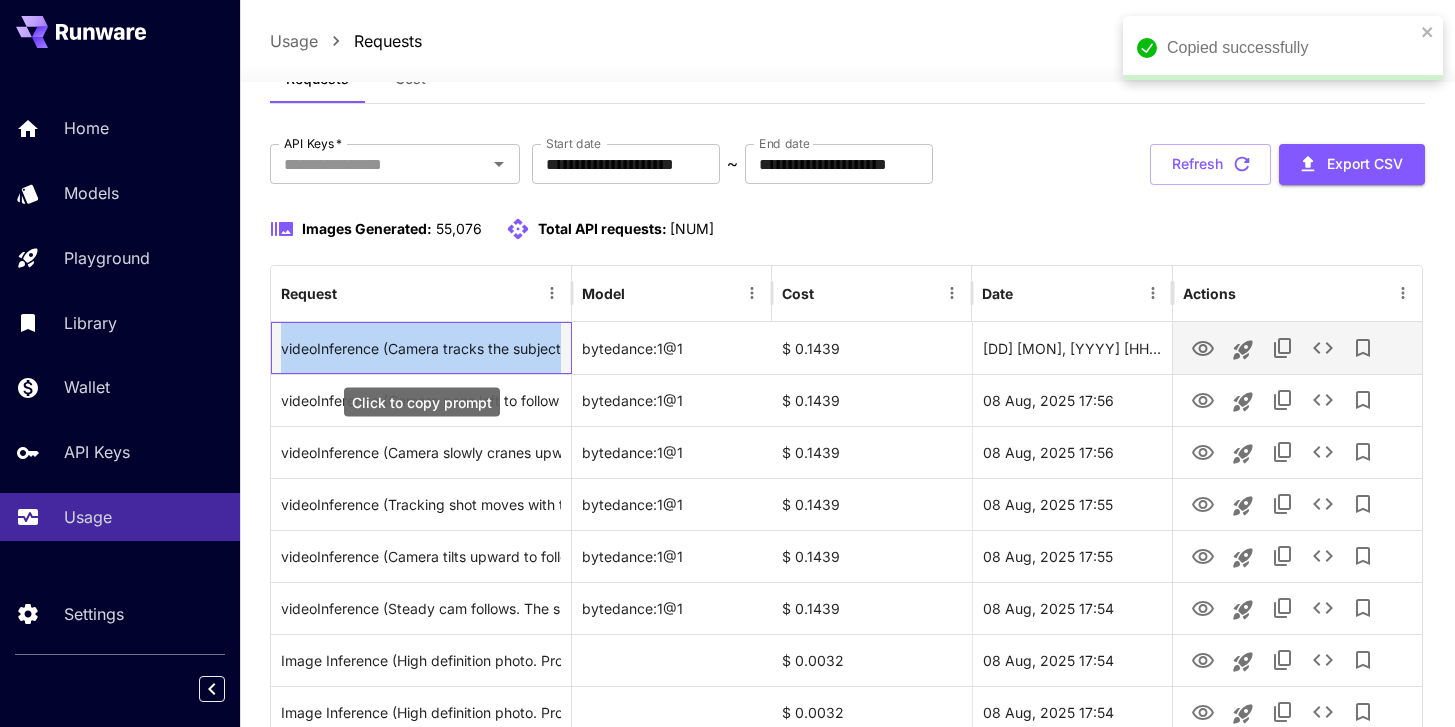 click on "videoInference (Camera tracks the subjects from the side. The subjects continue moving along the edge. The confetti trail grows longer as more confetti falls and swirls in the wind. cinematic live-action)" at bounding box center (421, 348) 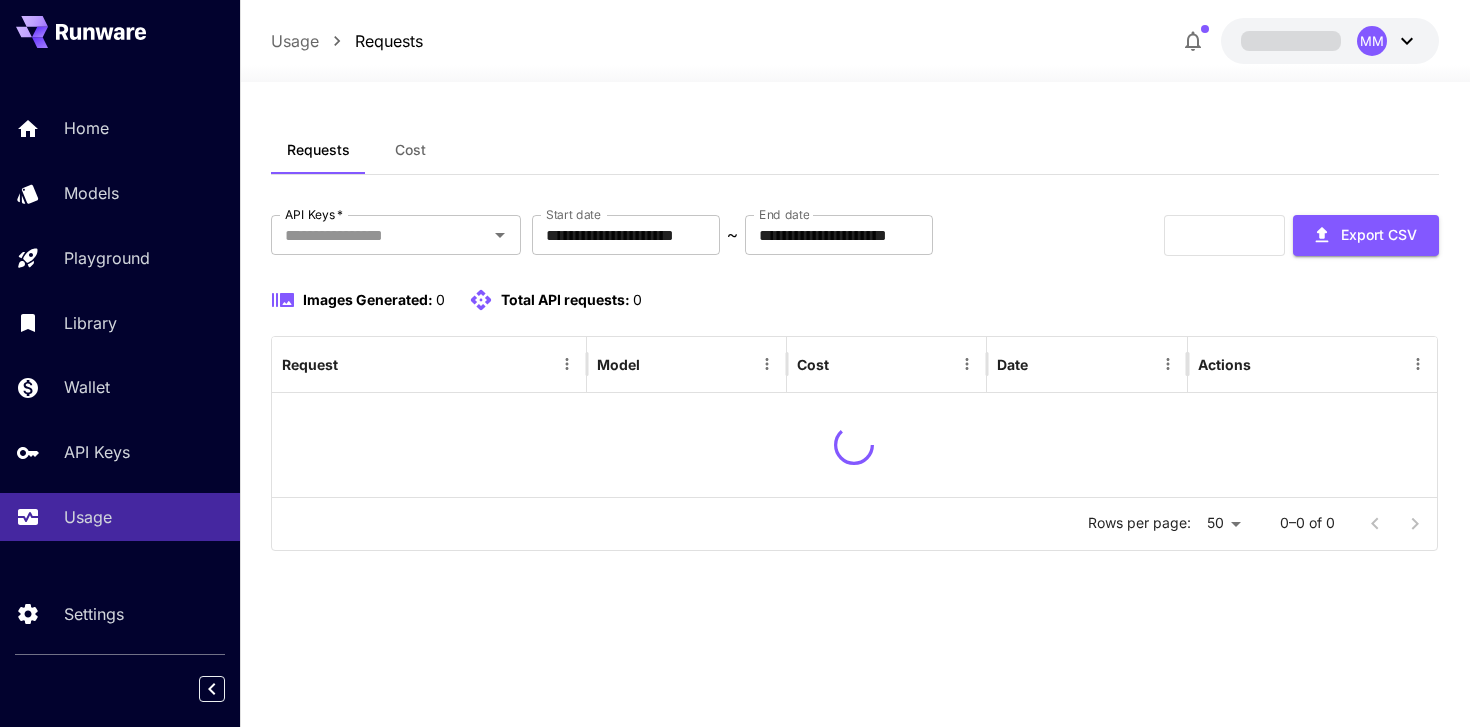 scroll, scrollTop: 0, scrollLeft: 0, axis: both 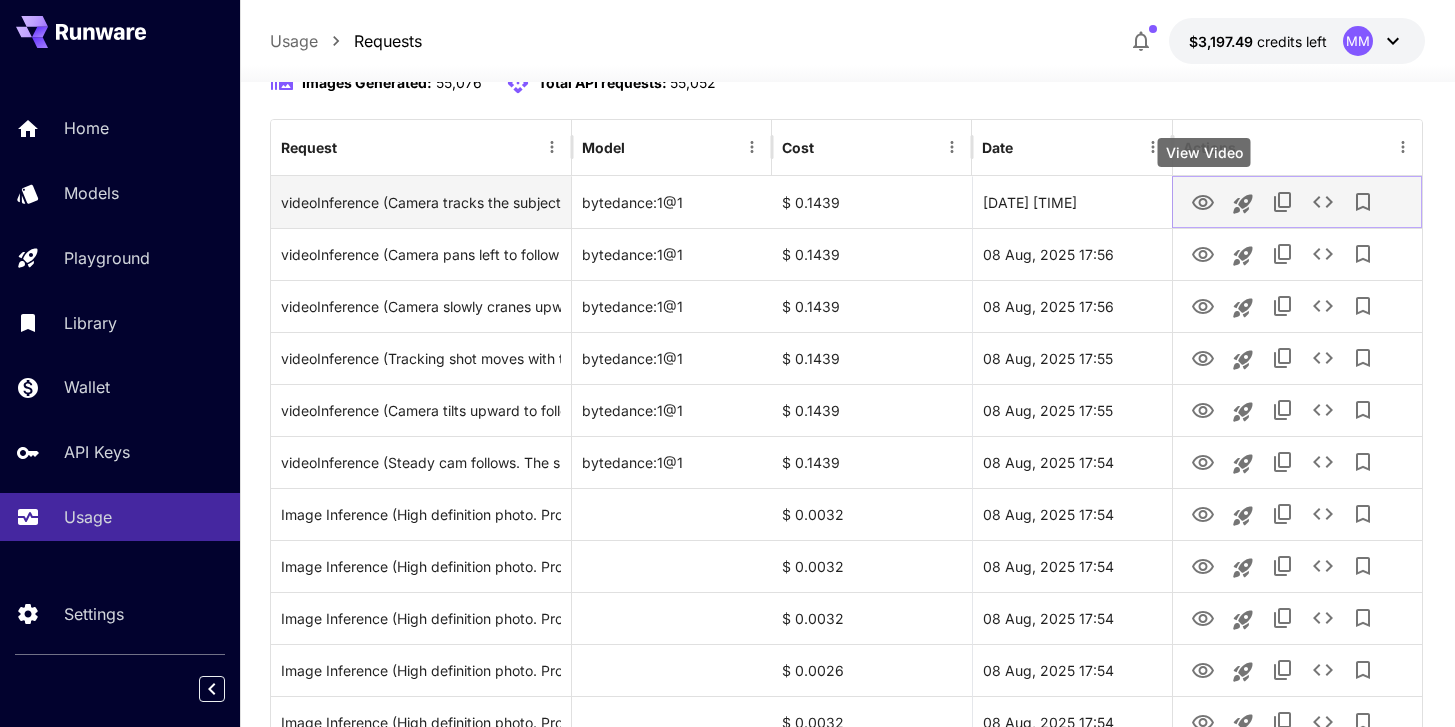 click 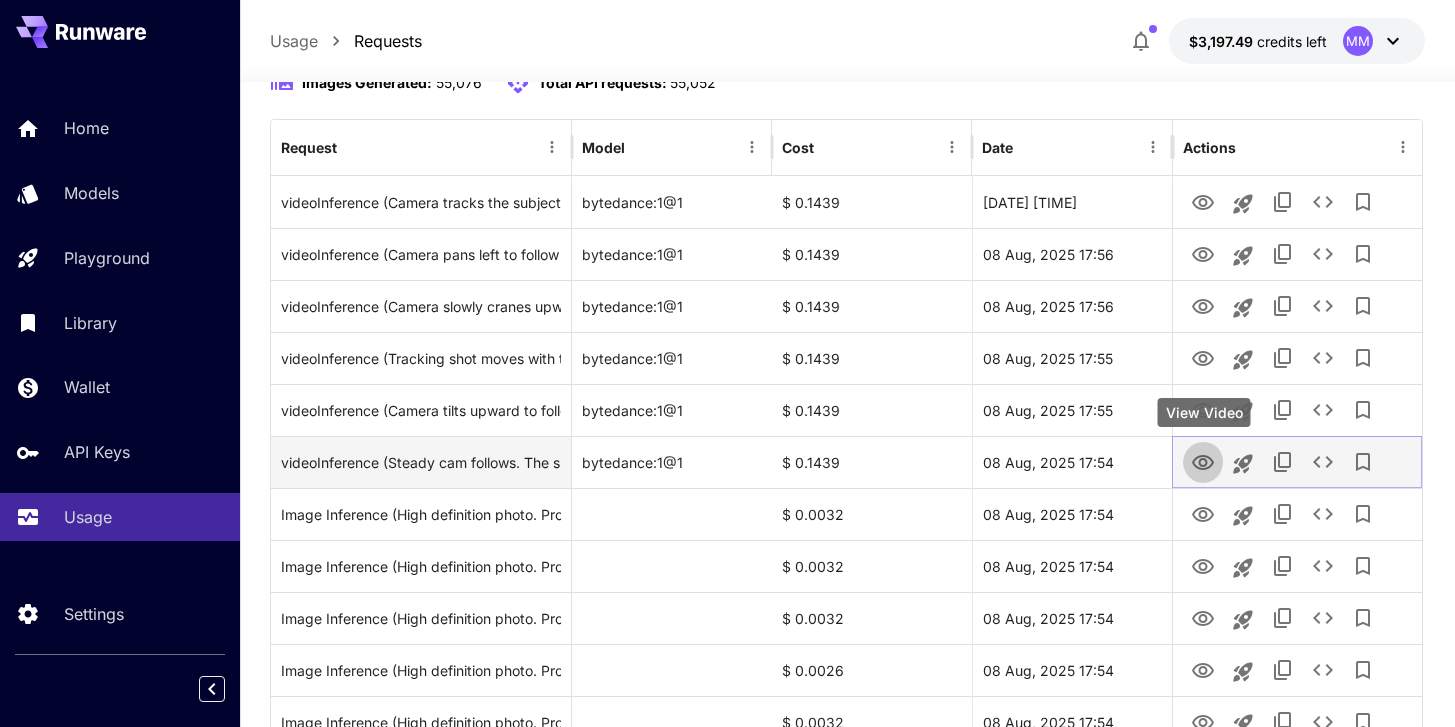 click 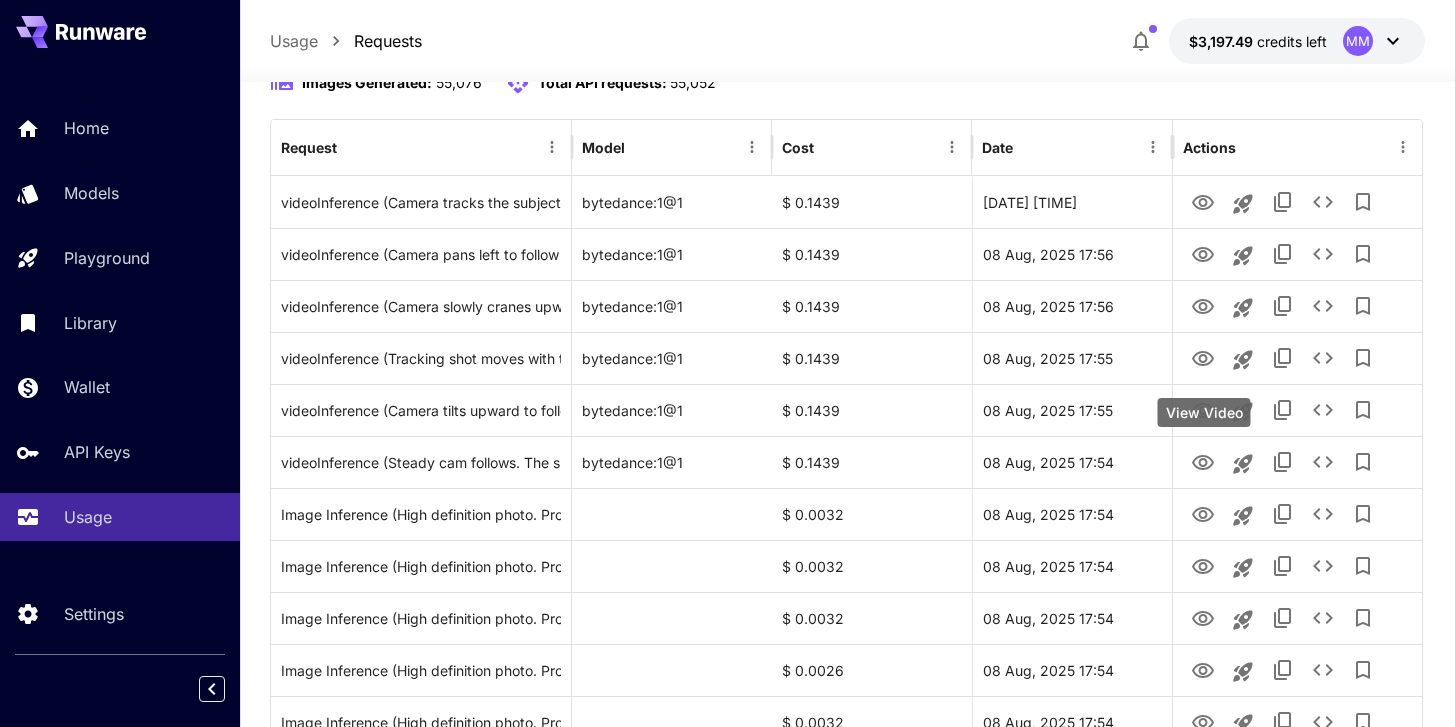 click on "**********" at bounding box center (727, 1336) 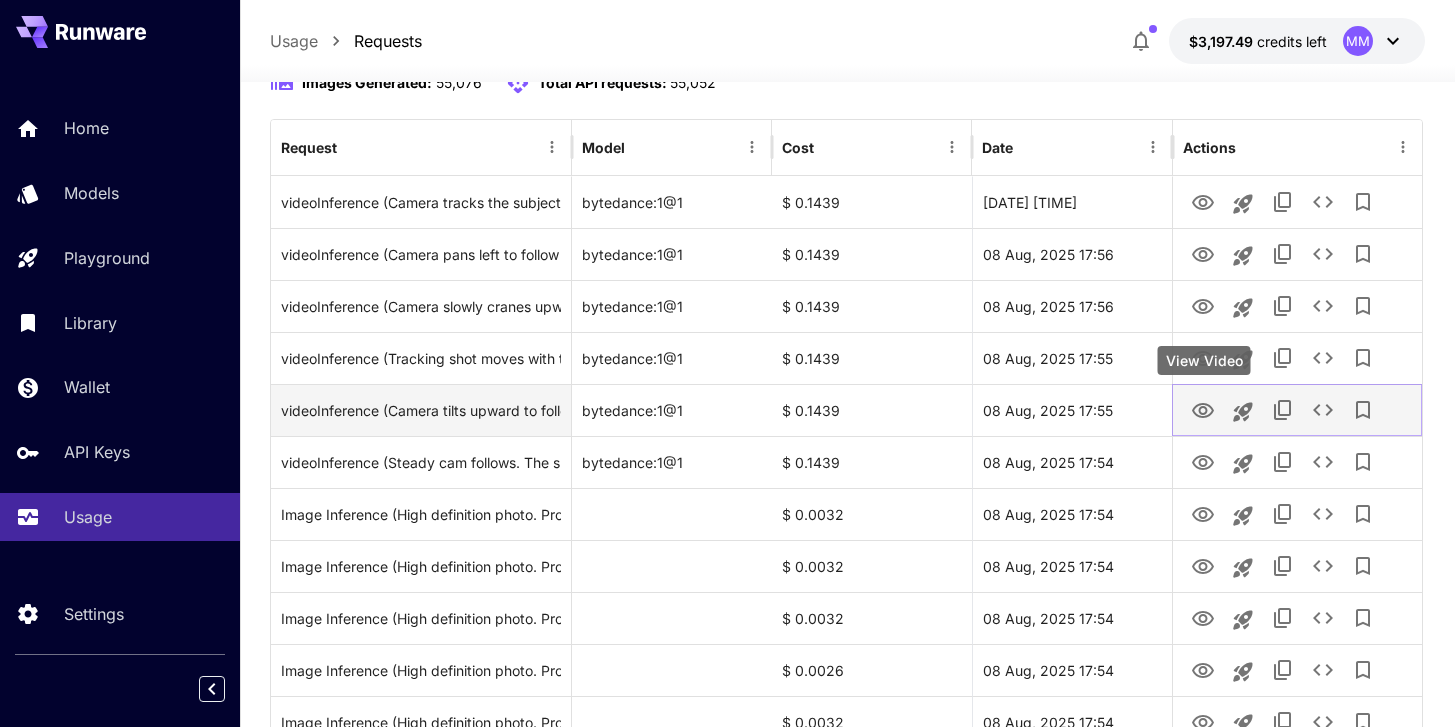 click at bounding box center [1203, 409] 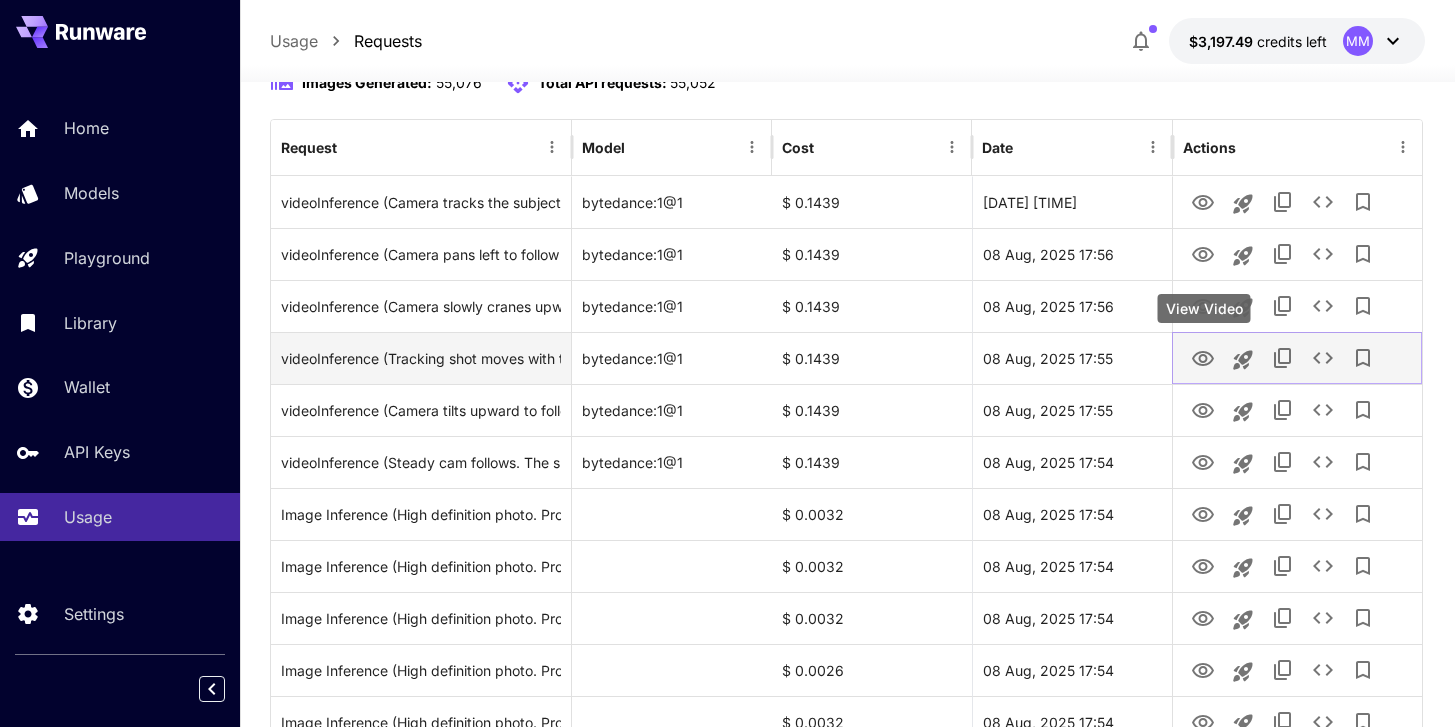 click 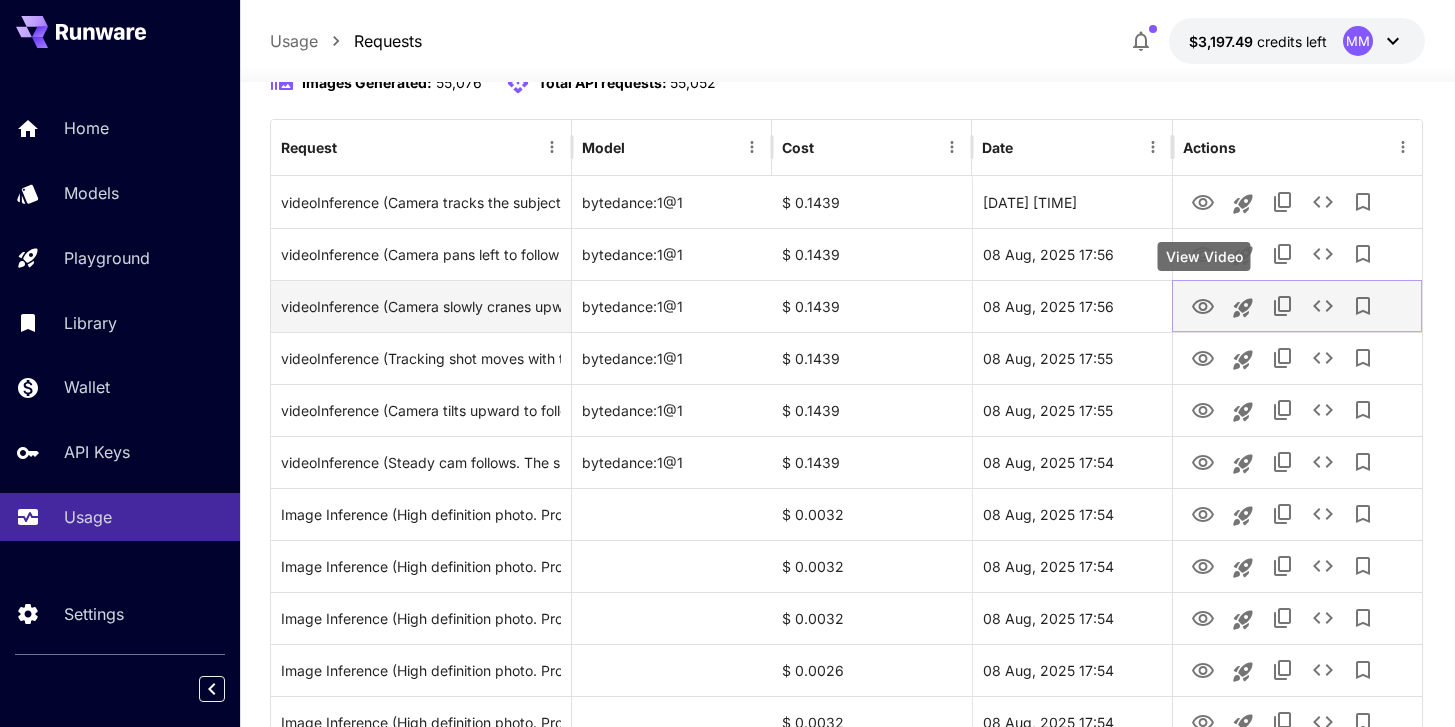 click 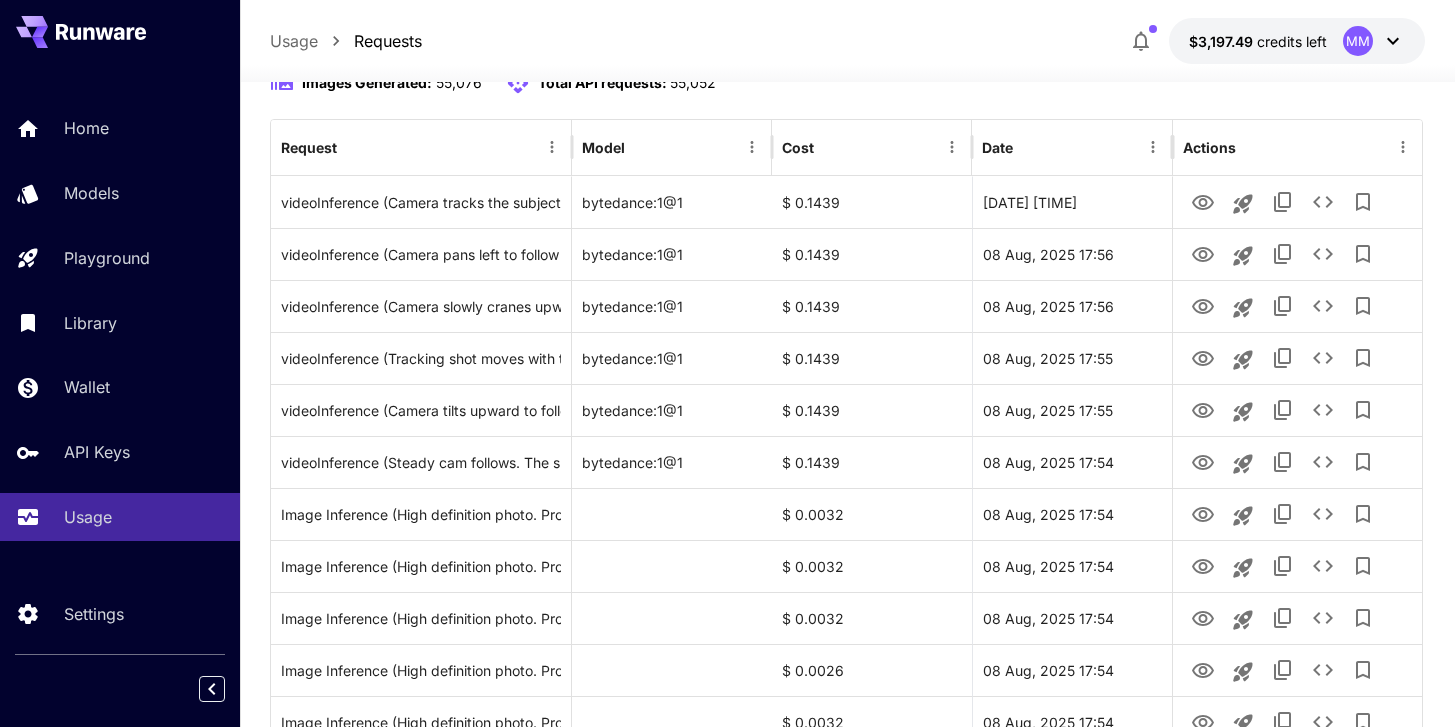 click on "Usage Requests $3,197.49    credits left  MM" at bounding box center [847, 41] 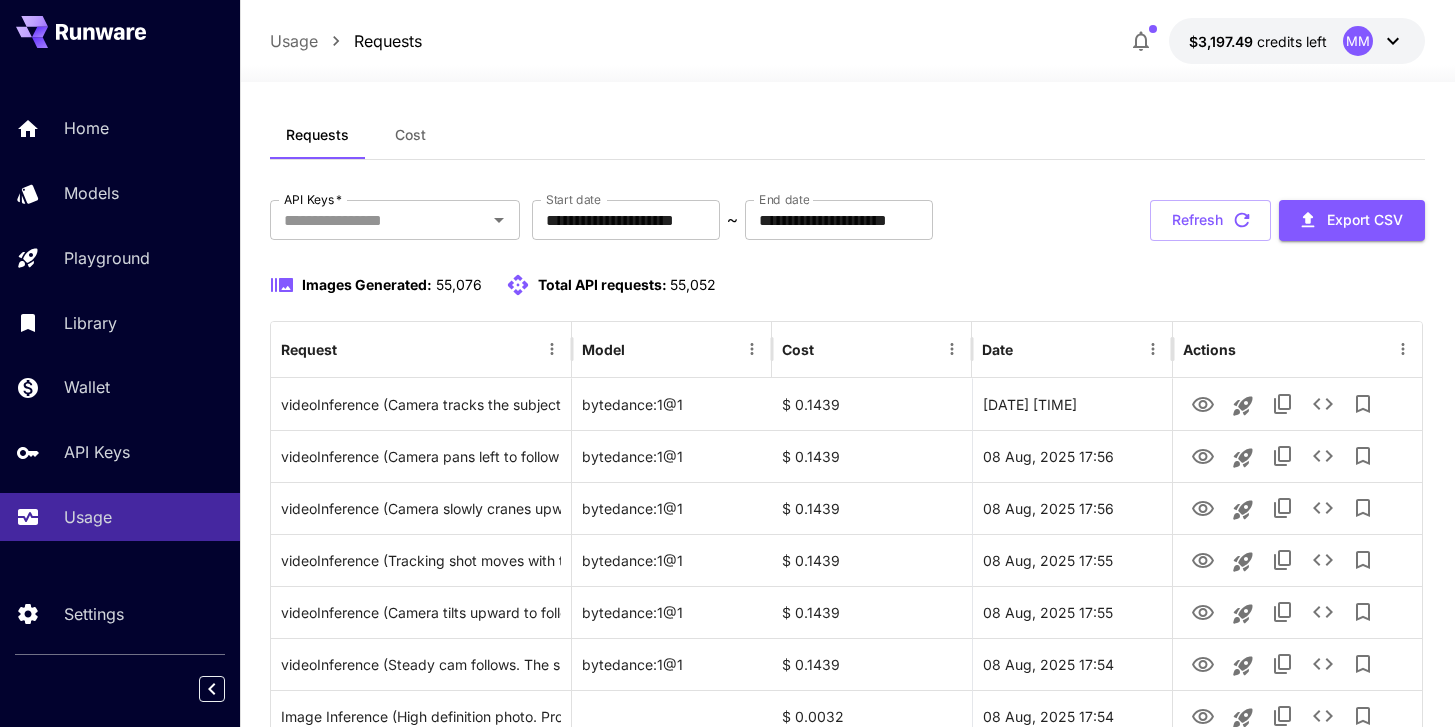 scroll, scrollTop: 0, scrollLeft: 0, axis: both 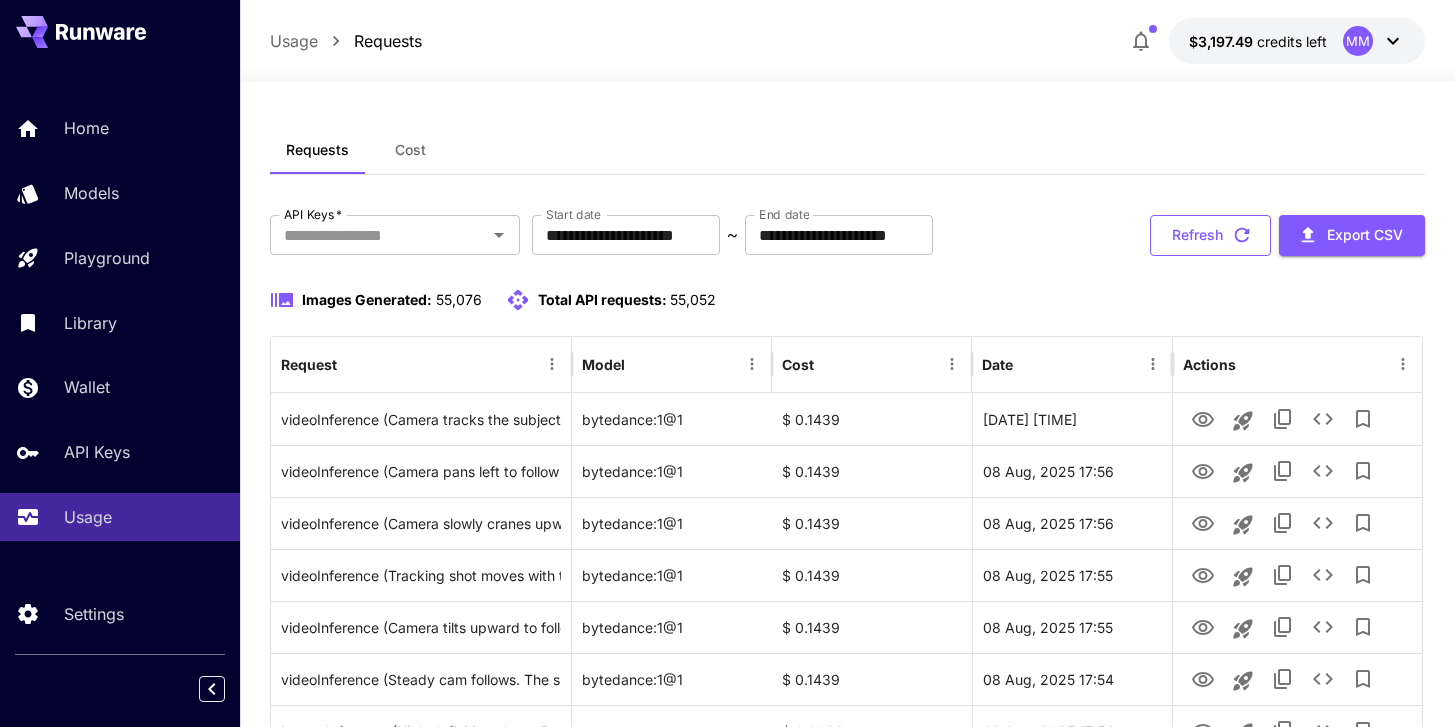 click on "Refresh" at bounding box center (1210, 235) 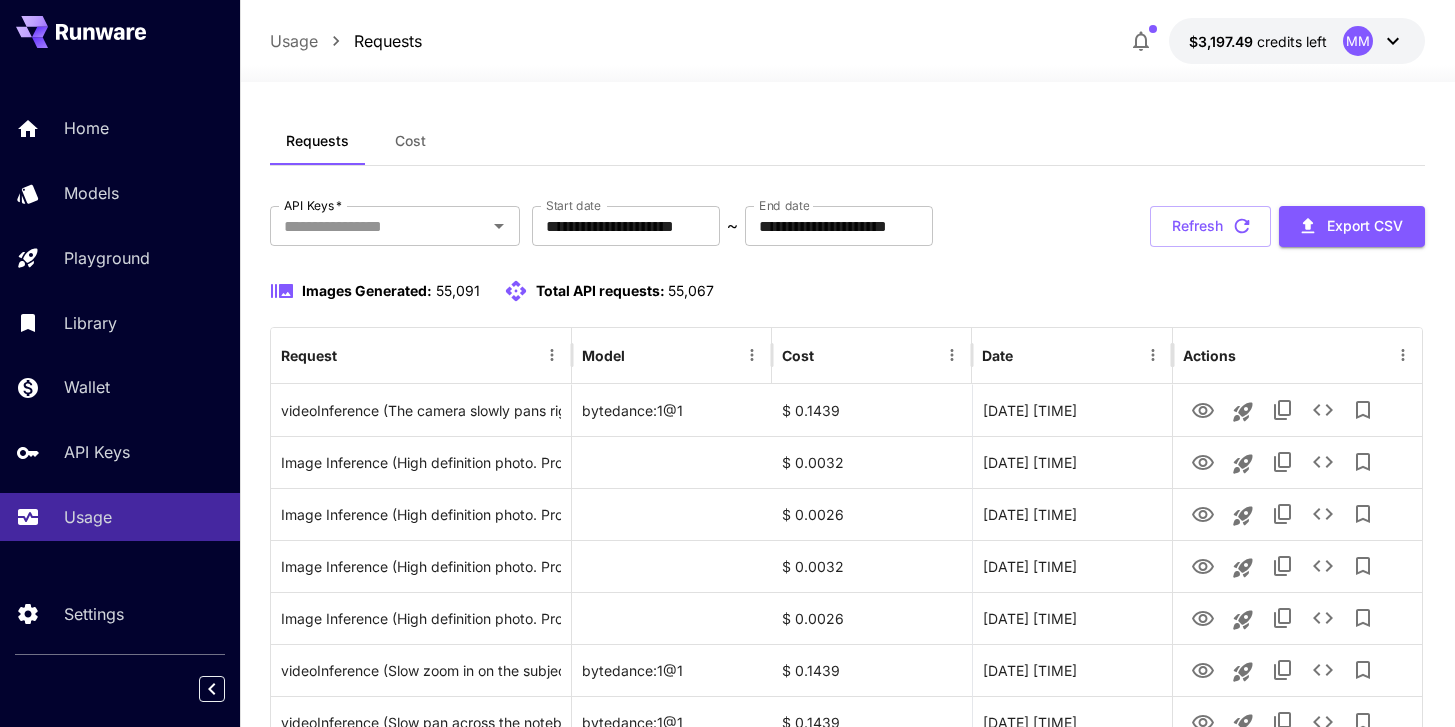 scroll, scrollTop: 0, scrollLeft: 0, axis: both 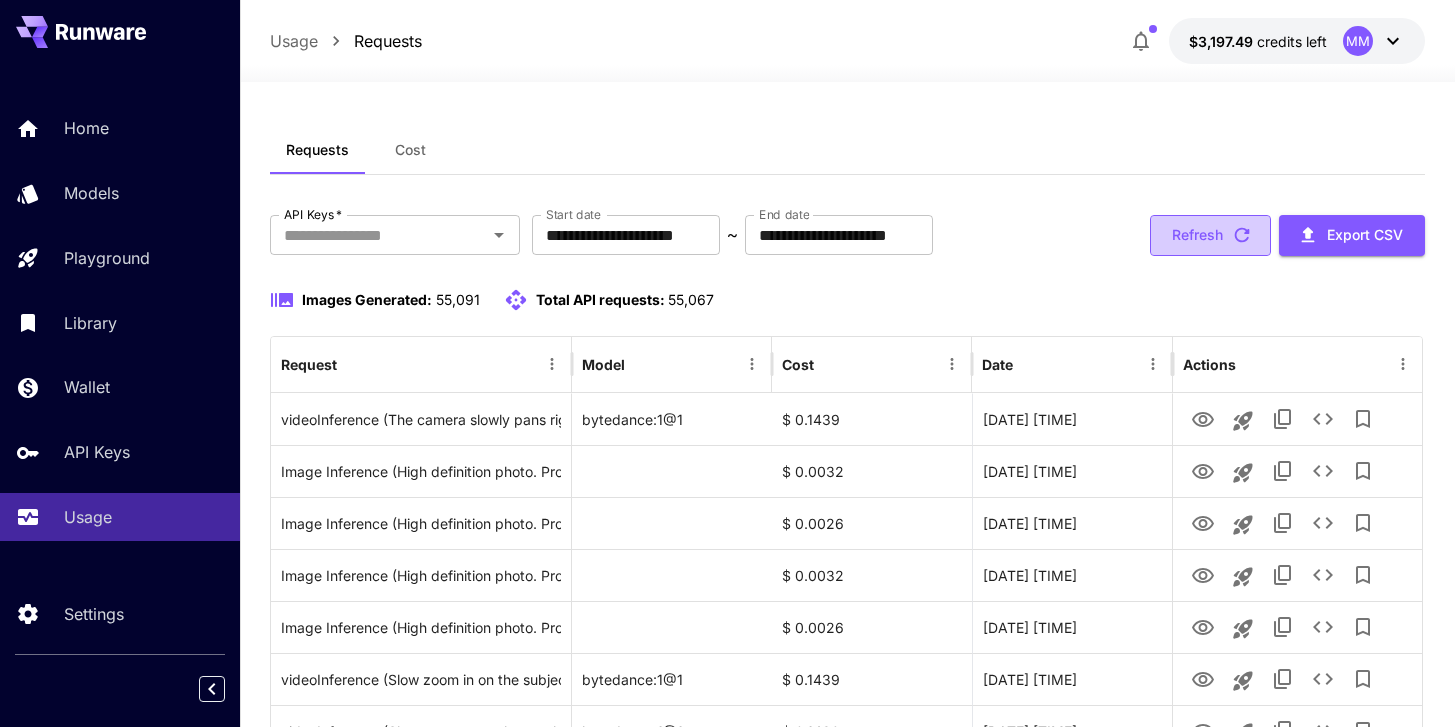 click on "Refresh" at bounding box center [1210, 235] 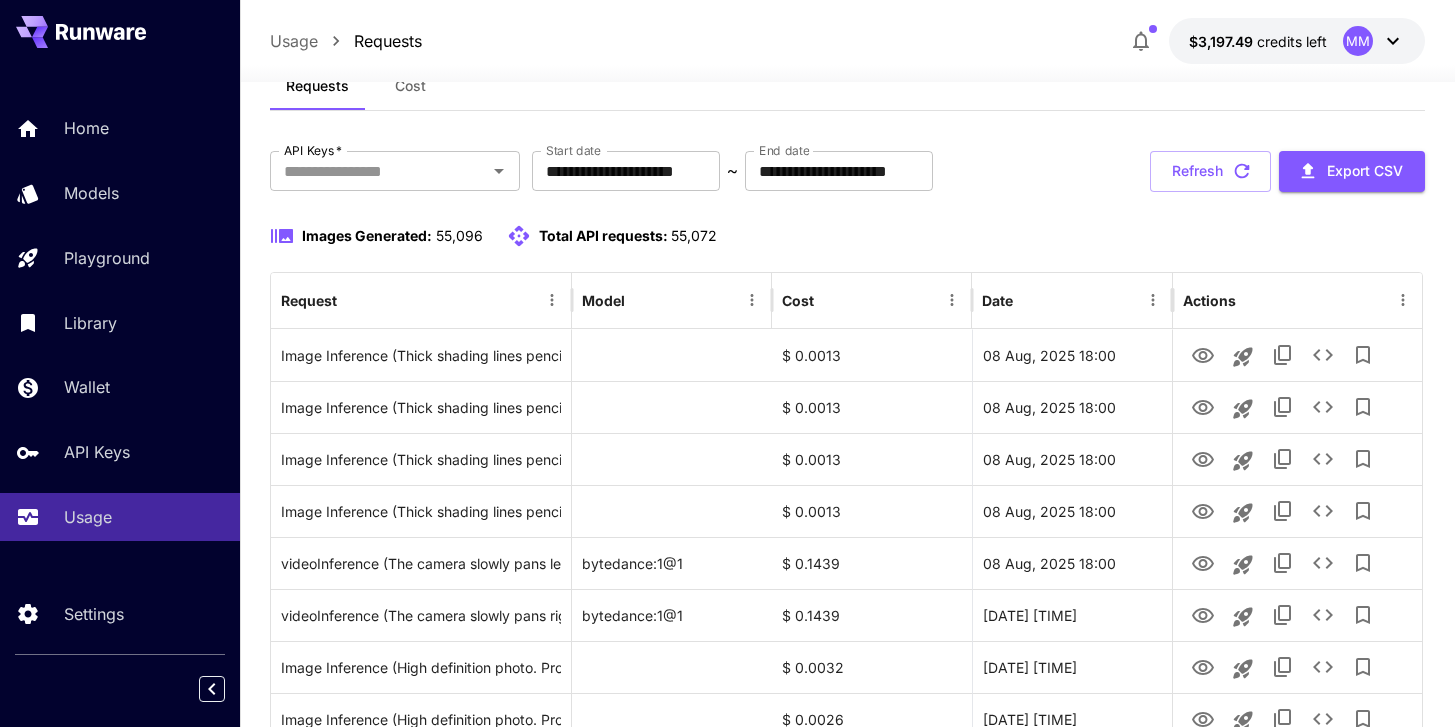 scroll, scrollTop: 111, scrollLeft: 0, axis: vertical 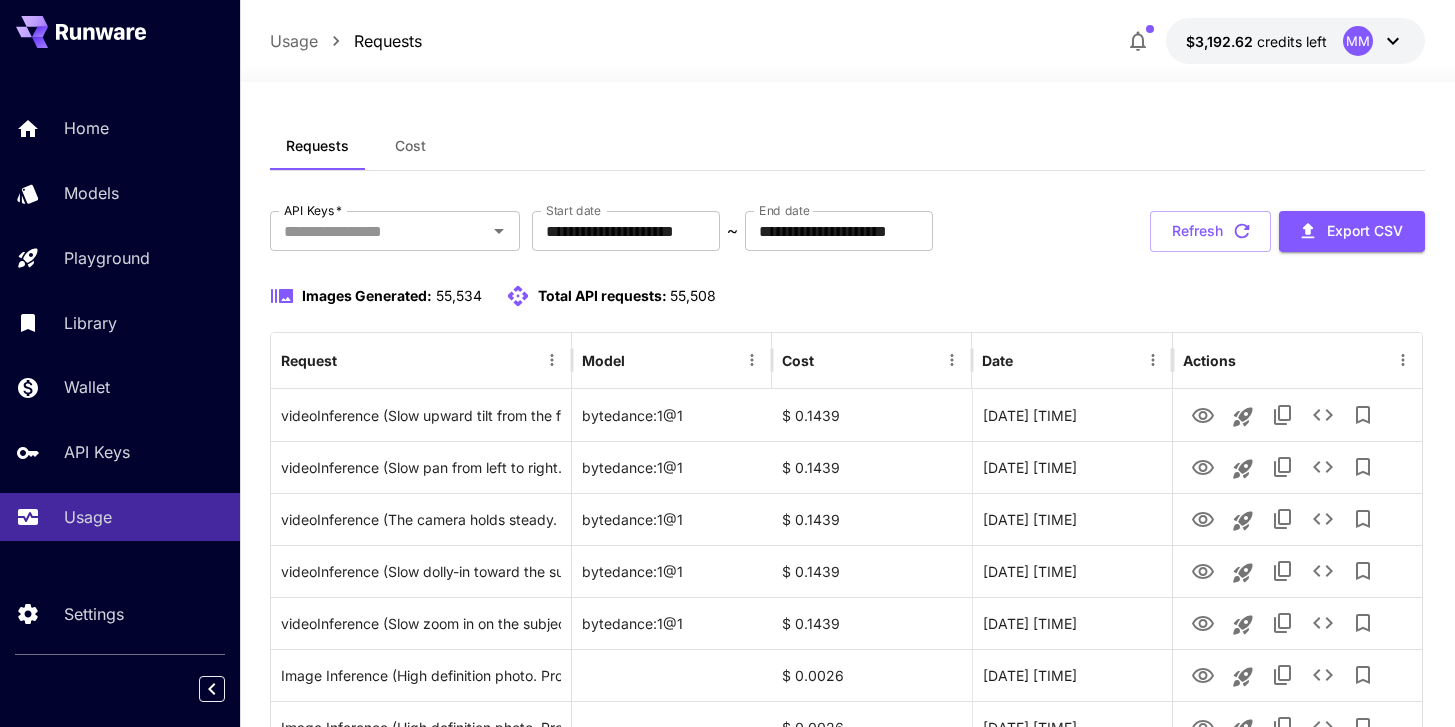 click 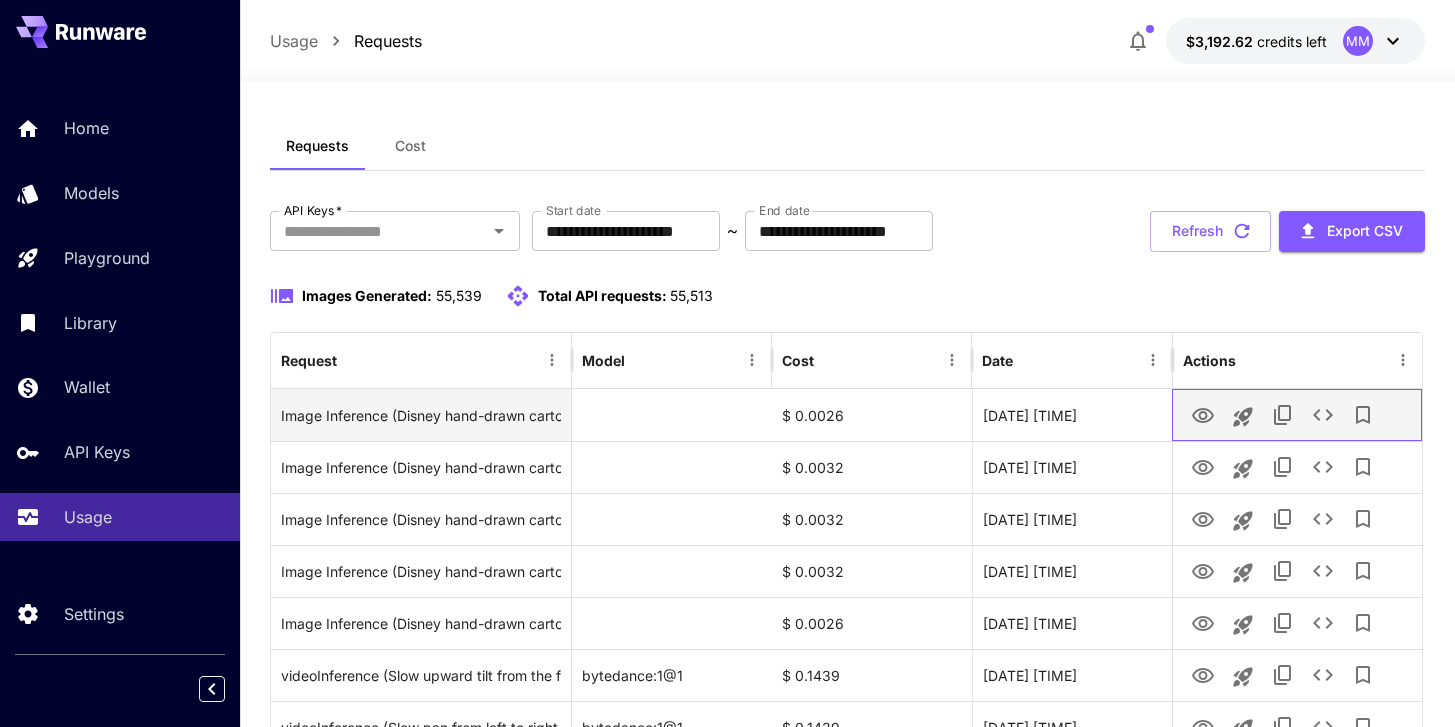 click at bounding box center (1297, 415) 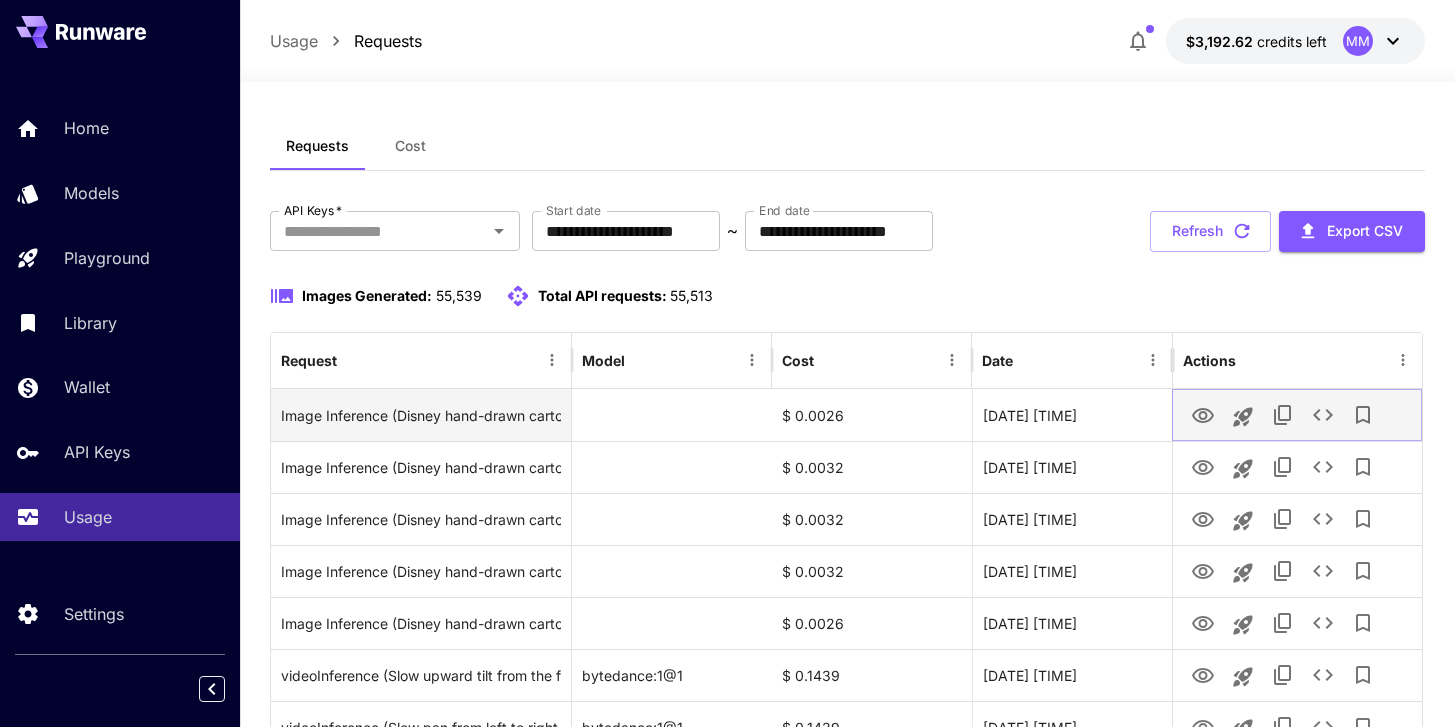 click 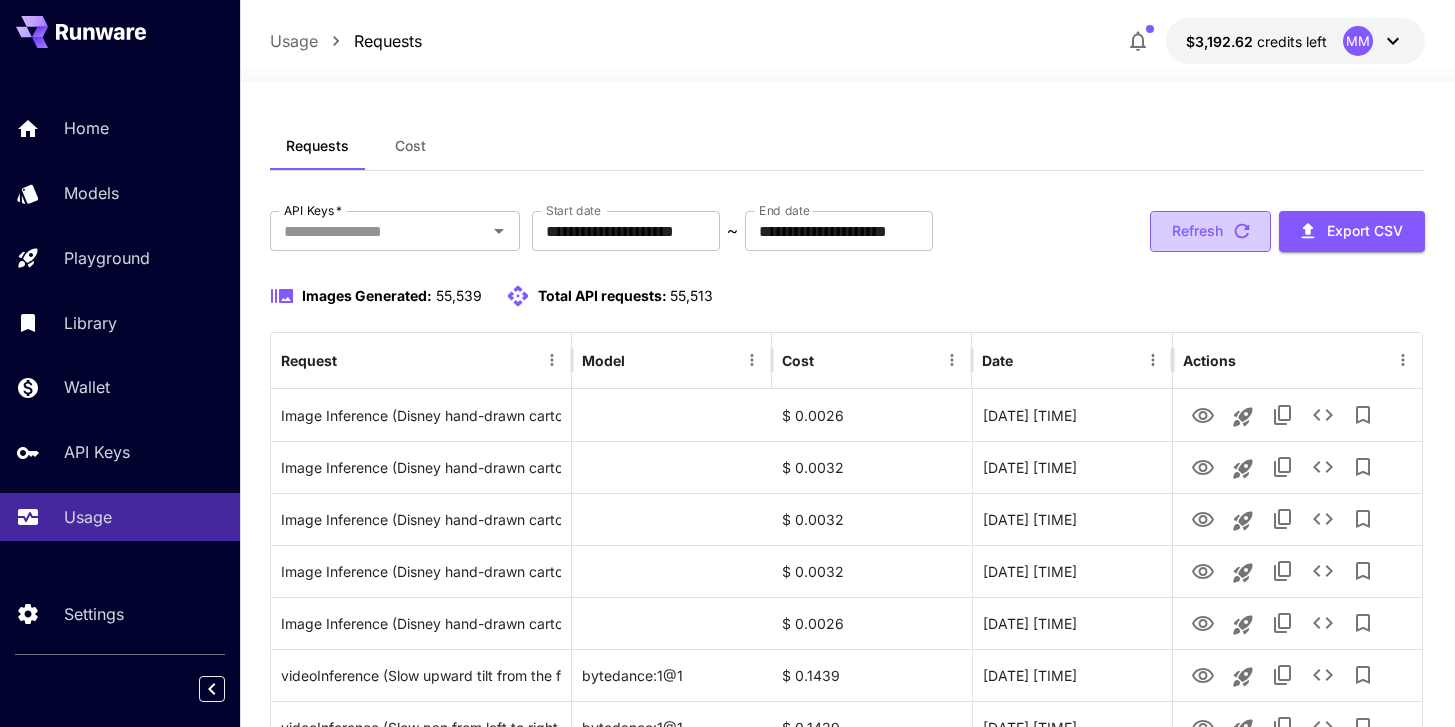 click 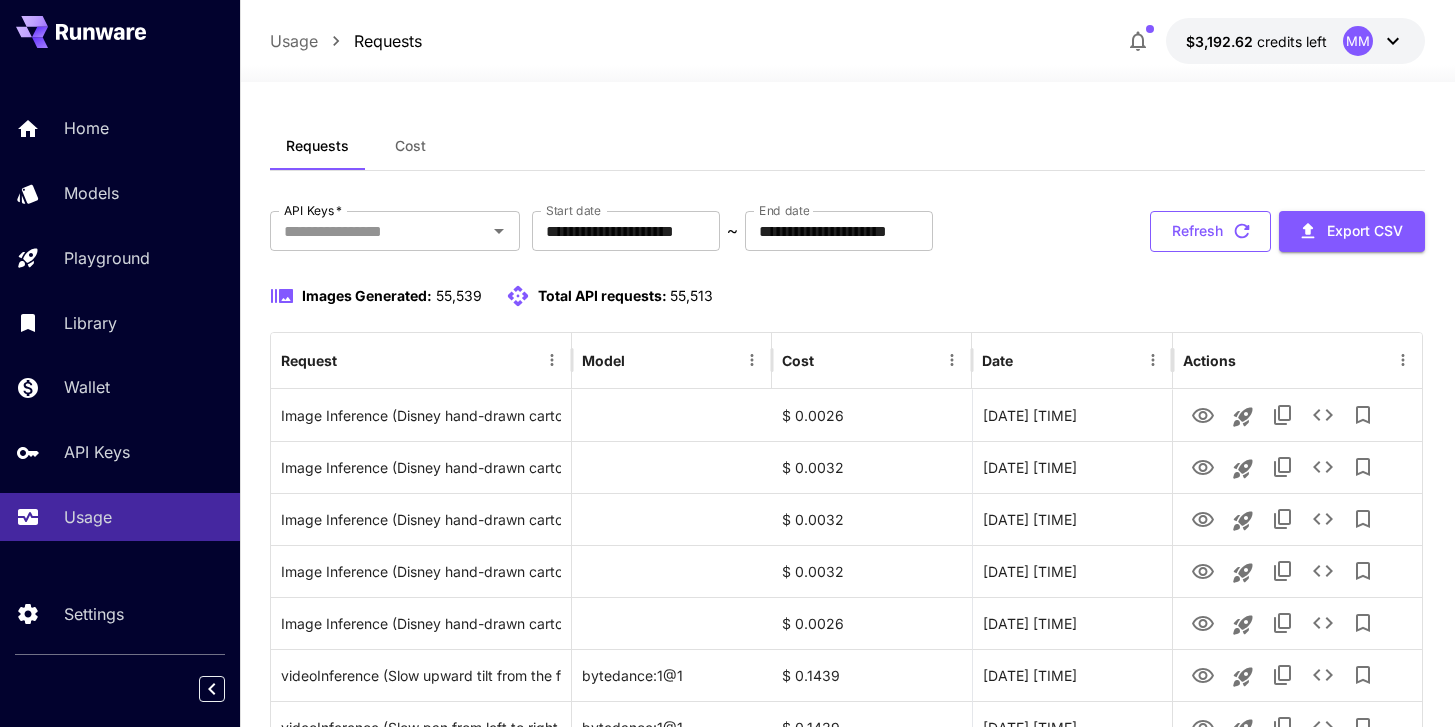 click on "Refresh" at bounding box center [1210, 231] 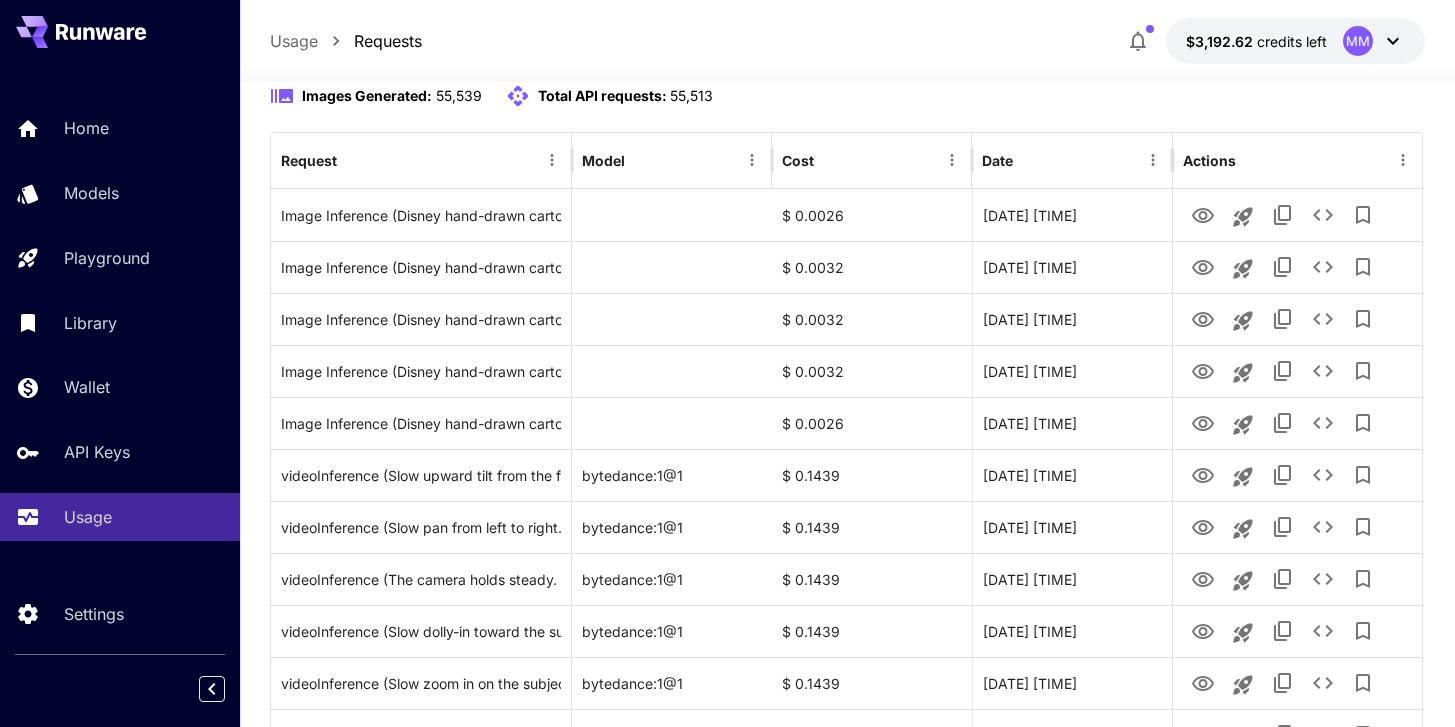scroll, scrollTop: 0, scrollLeft: 0, axis: both 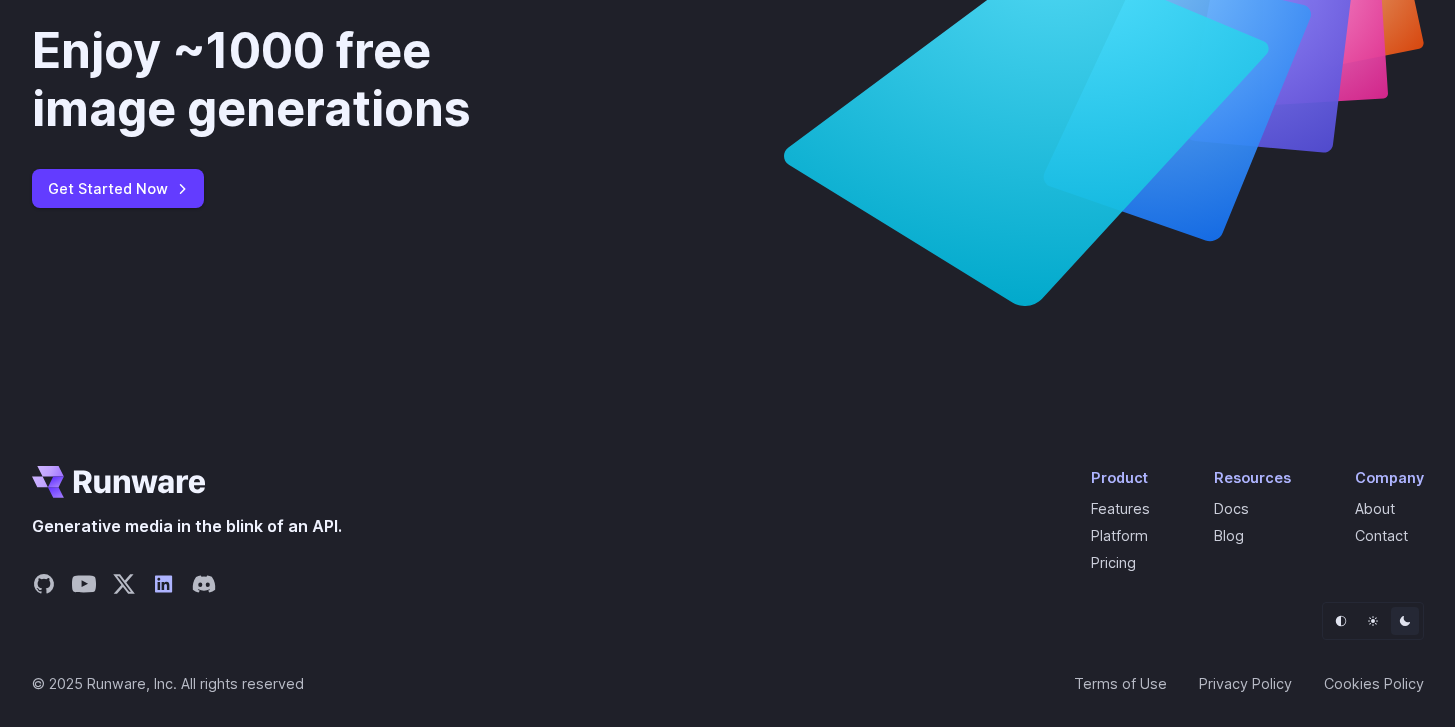 click 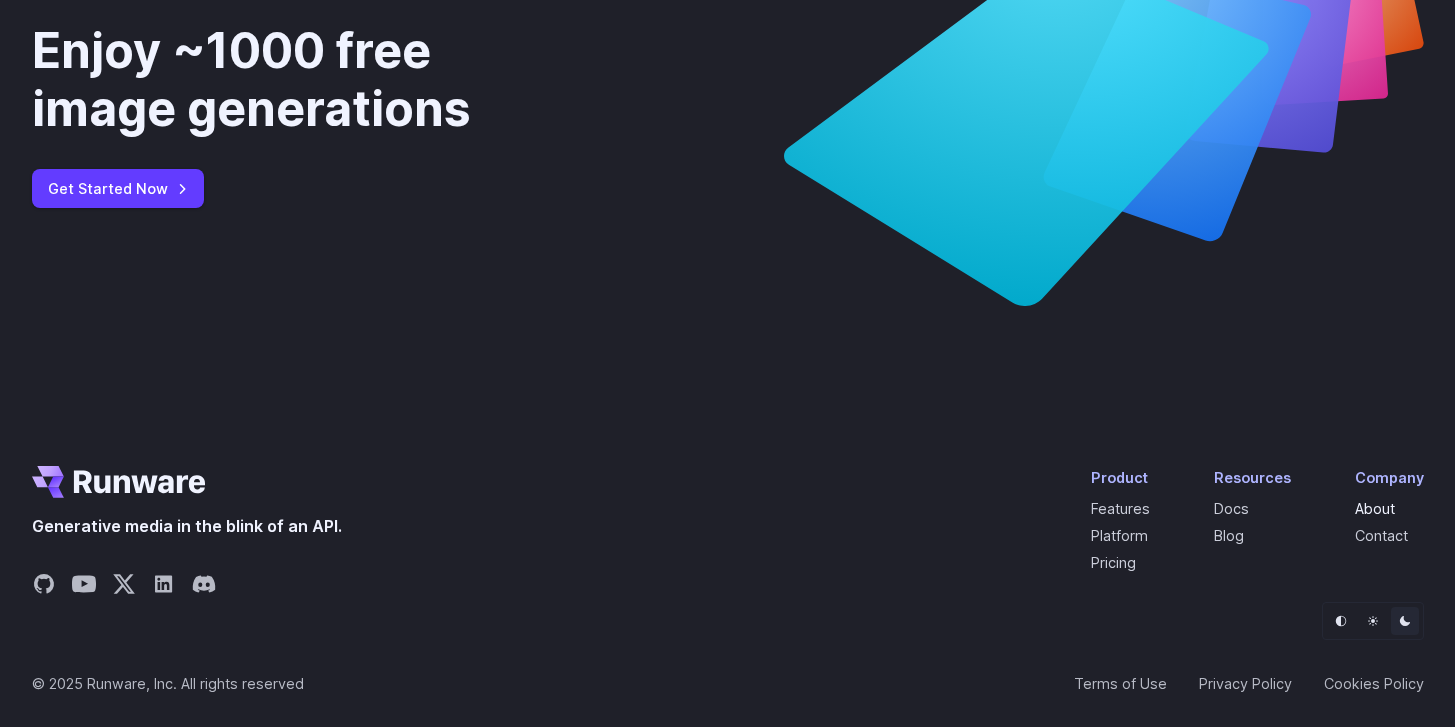 click on "About" at bounding box center (1375, 508) 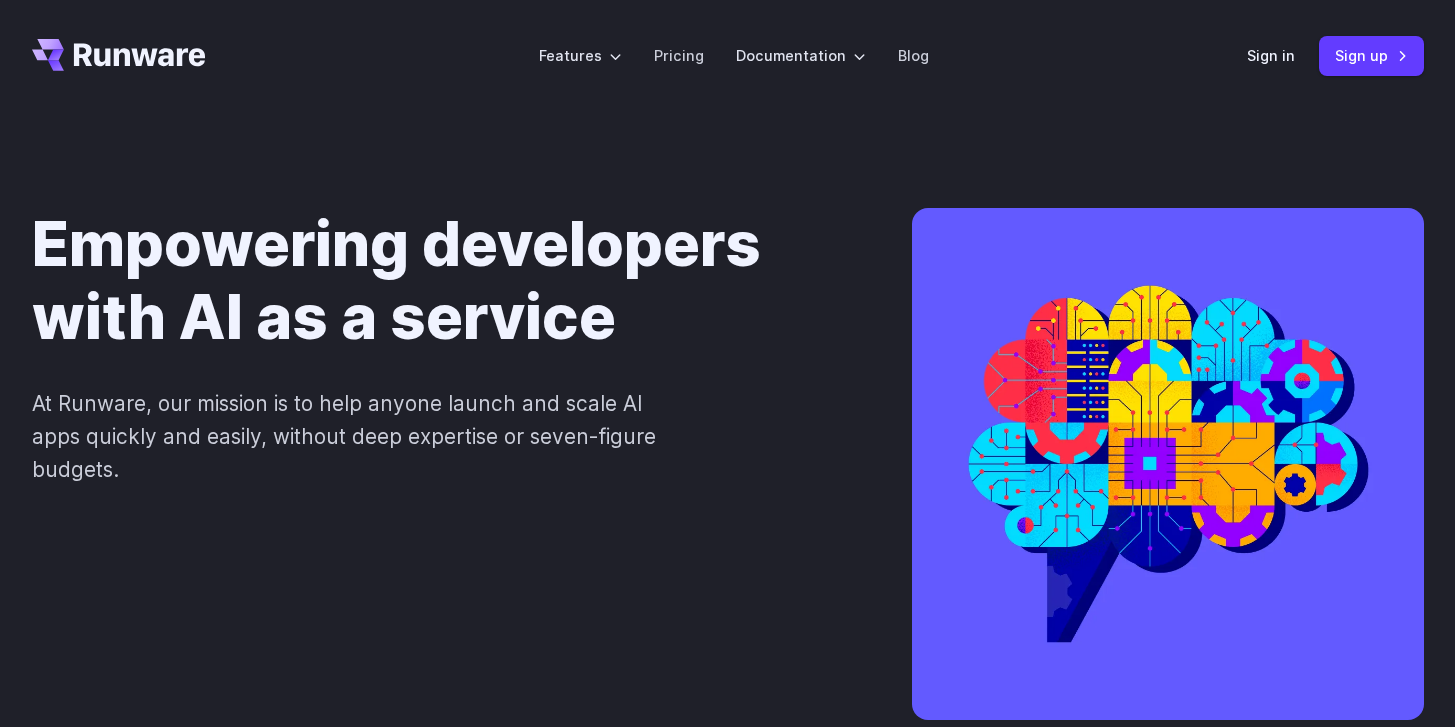scroll, scrollTop: 0, scrollLeft: 0, axis: both 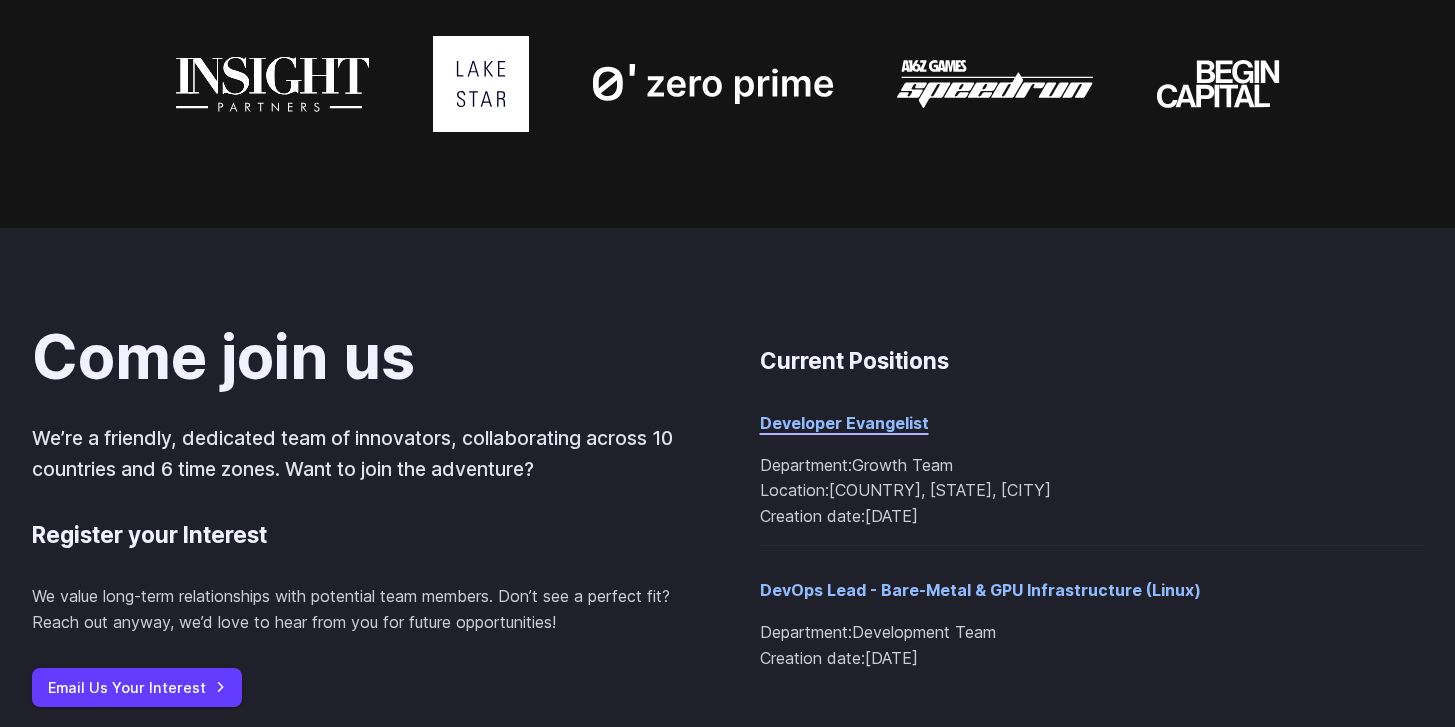 click on "Developer Evangelist" at bounding box center (844, 423) 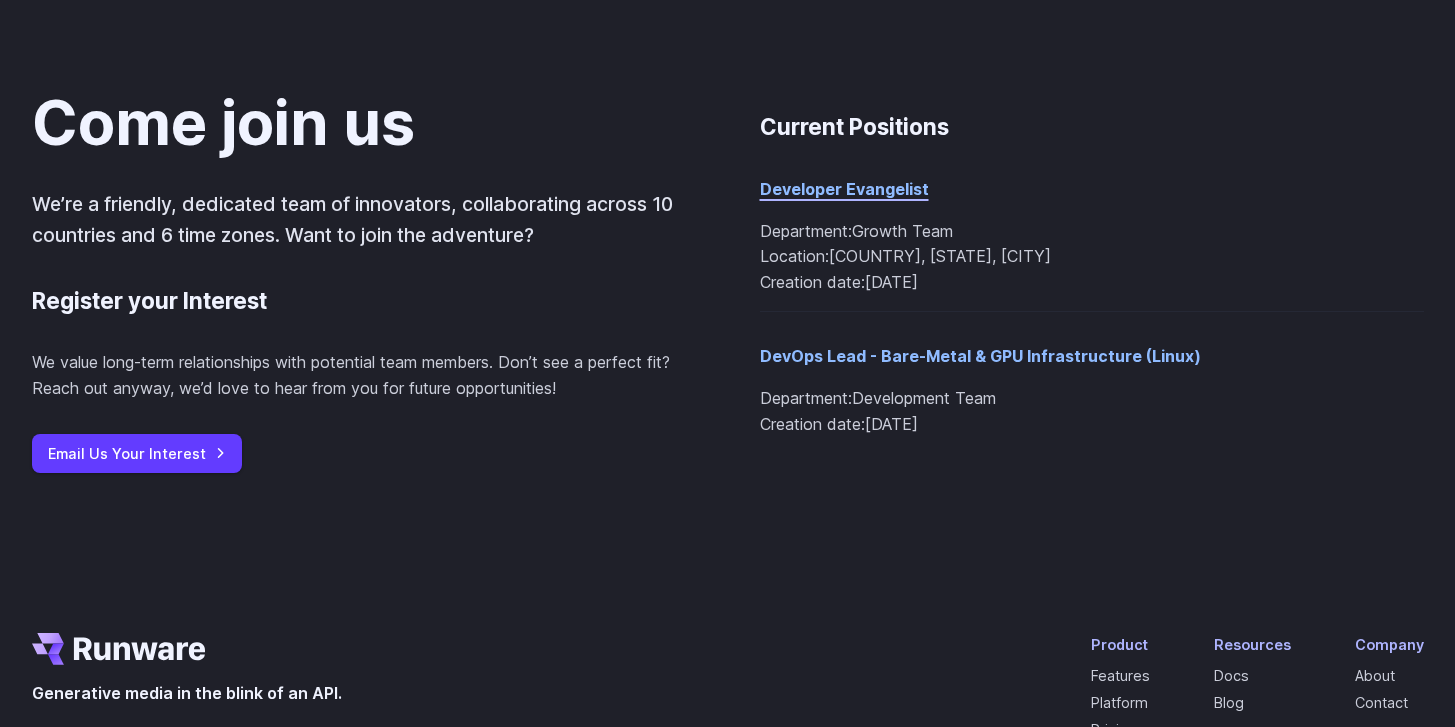 scroll, scrollTop: 2151, scrollLeft: 0, axis: vertical 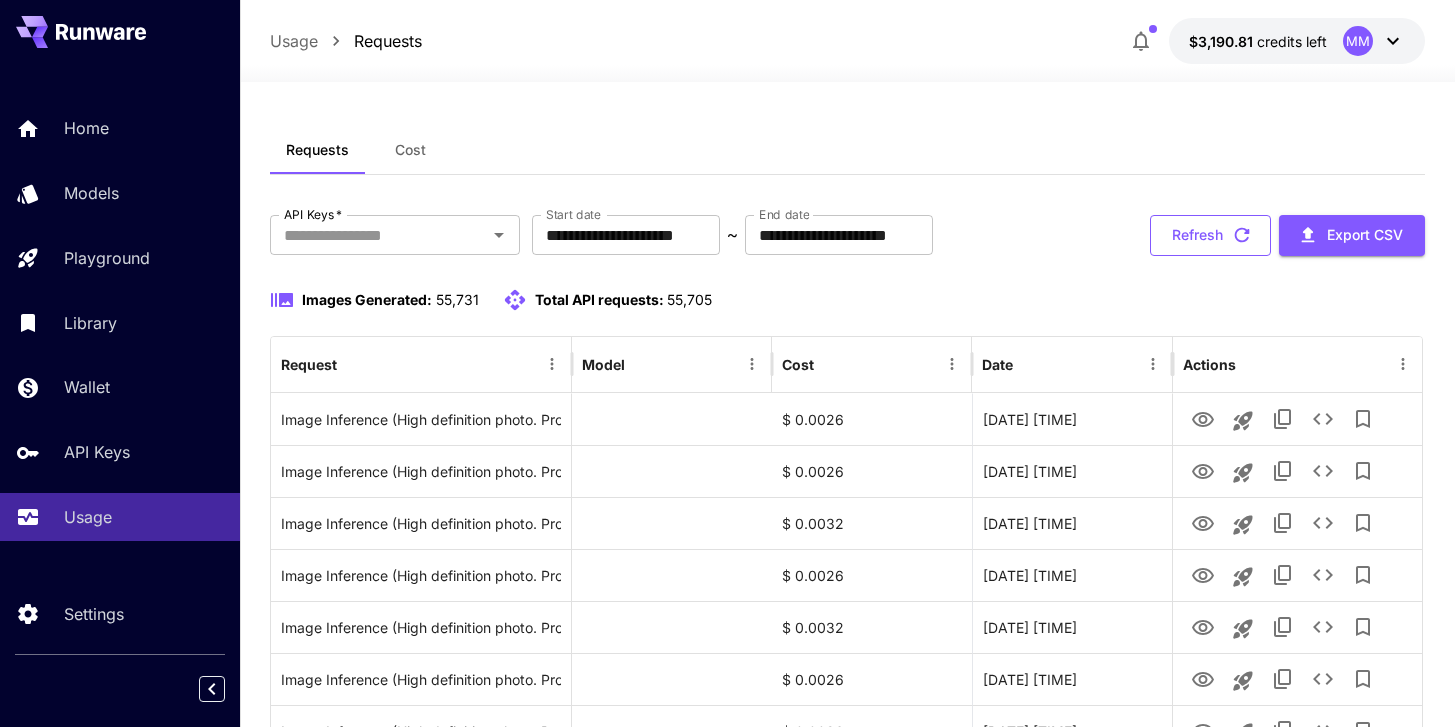 click on "Refresh" at bounding box center [1210, 235] 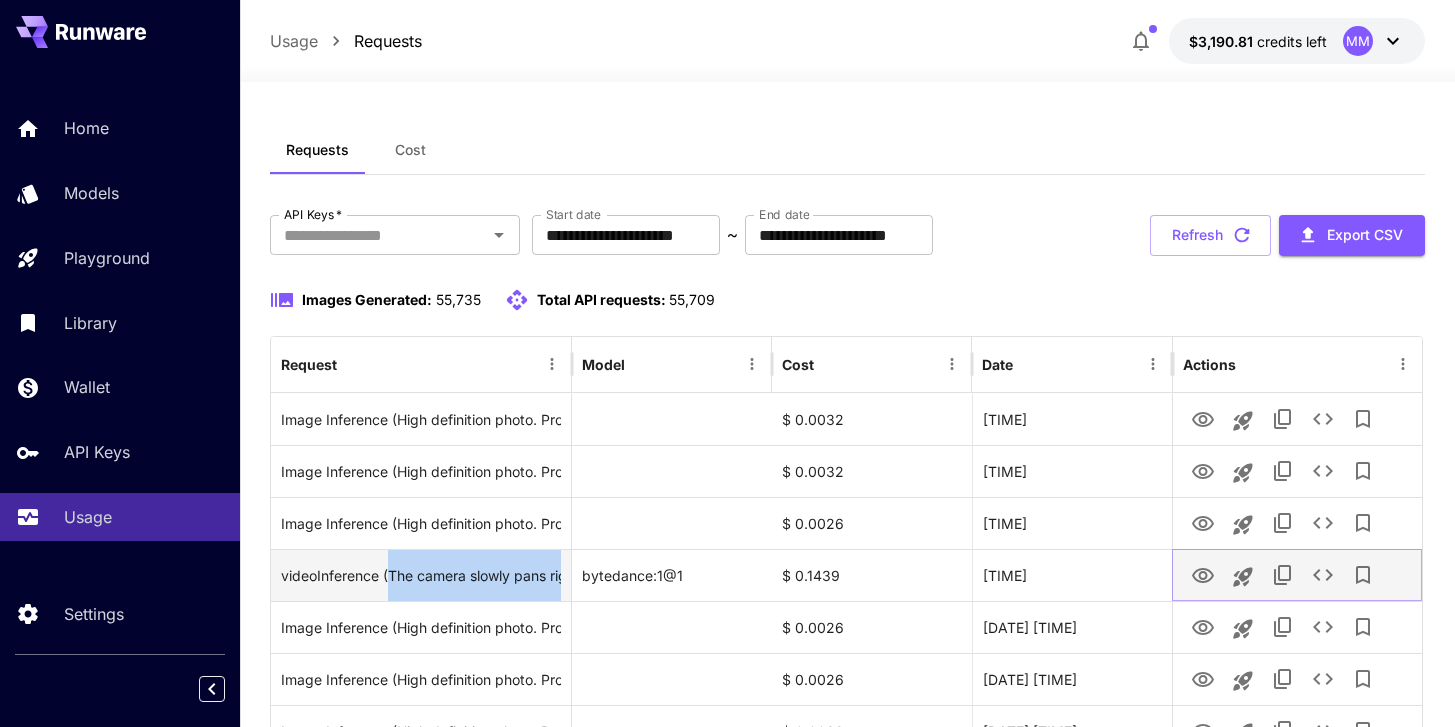 click 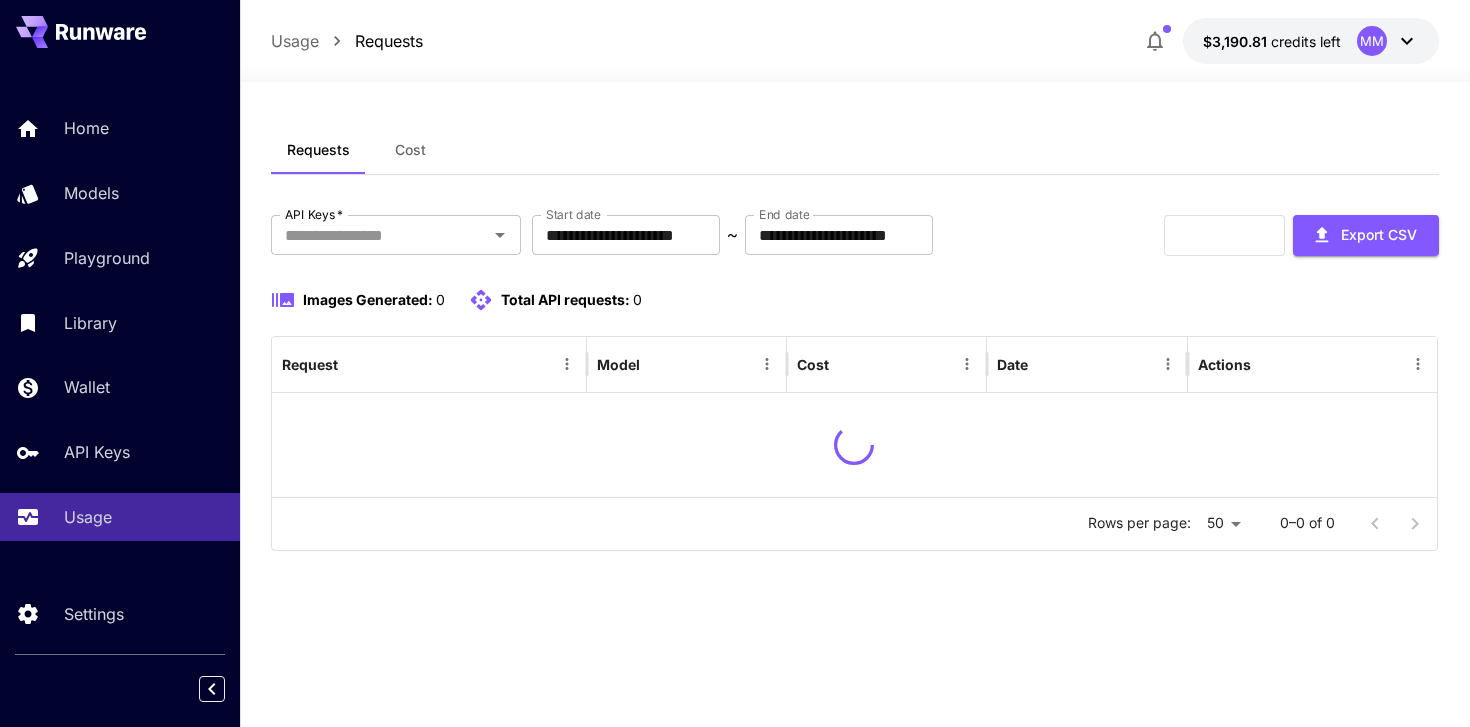 scroll, scrollTop: 0, scrollLeft: 0, axis: both 